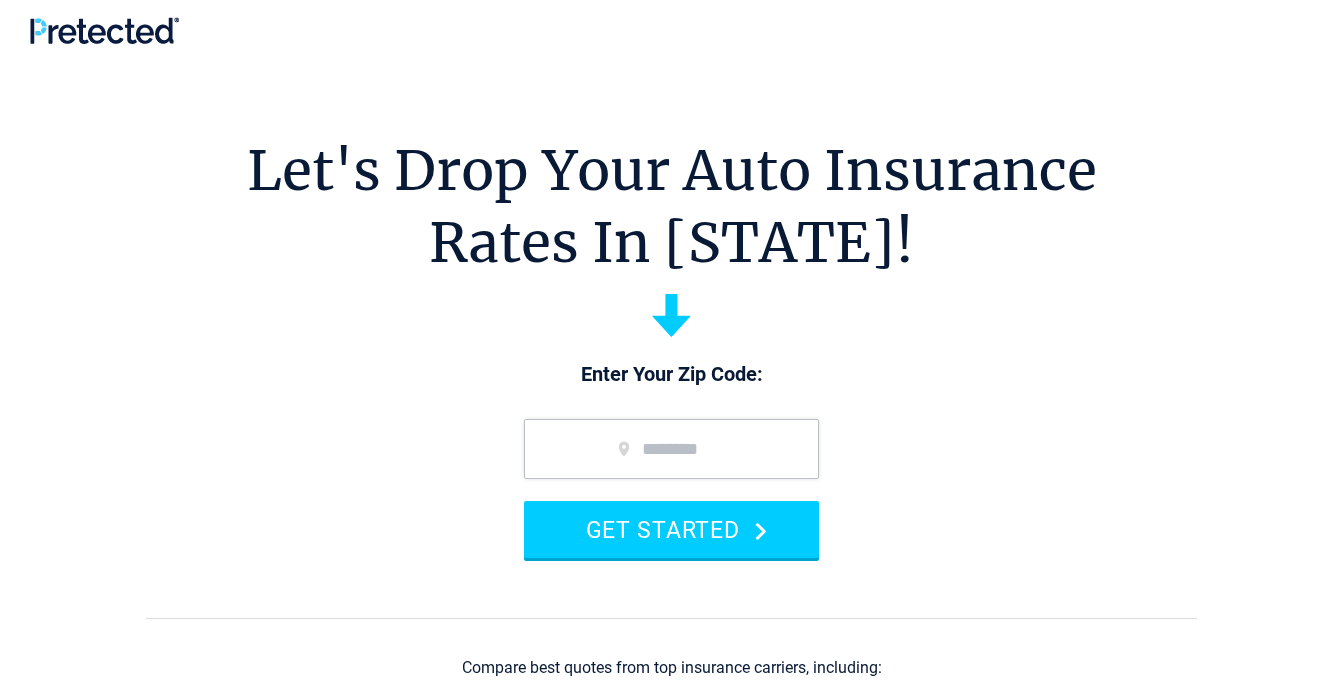 click at bounding box center (671, 449) 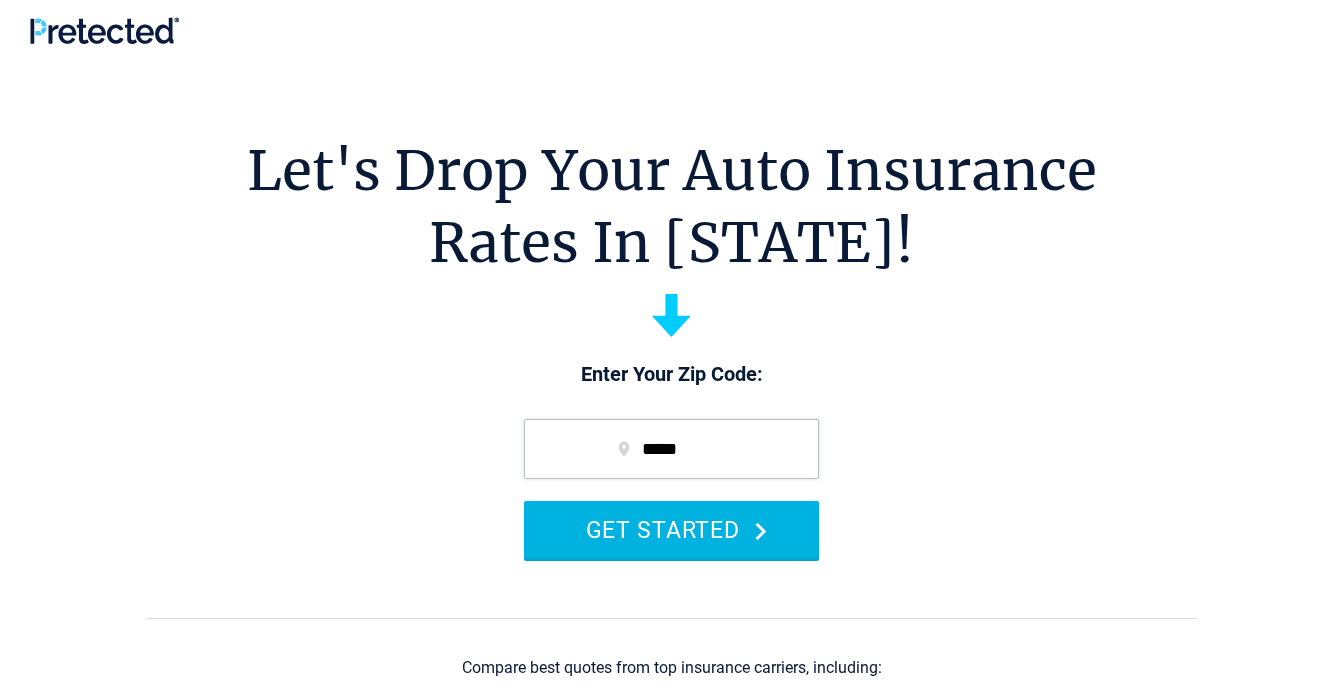 type on "*****" 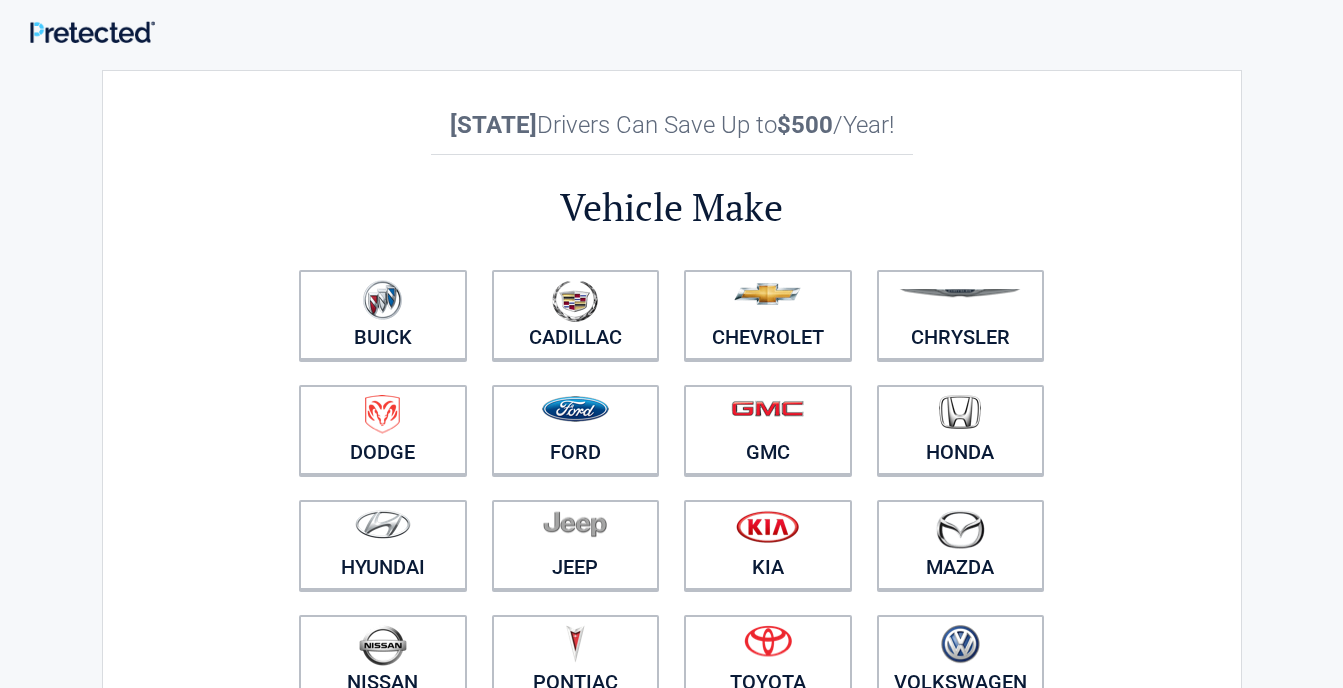 scroll, scrollTop: 0, scrollLeft: 0, axis: both 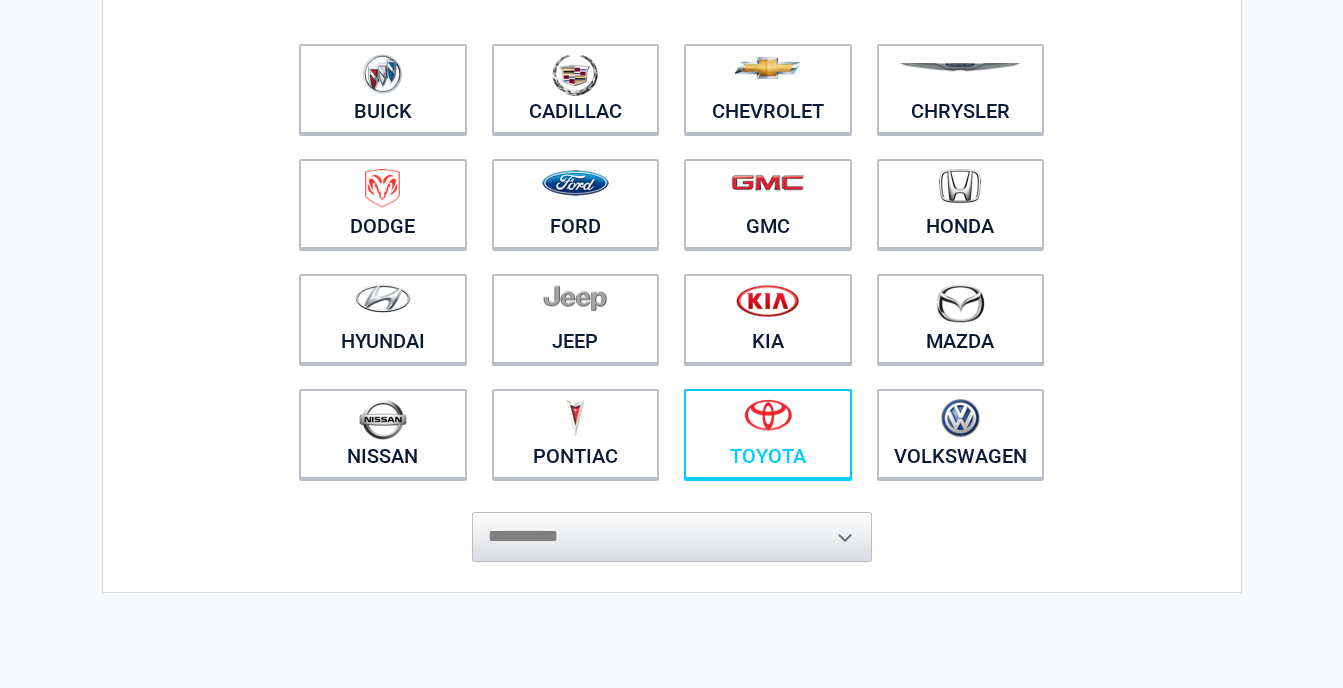 click at bounding box center (768, 415) 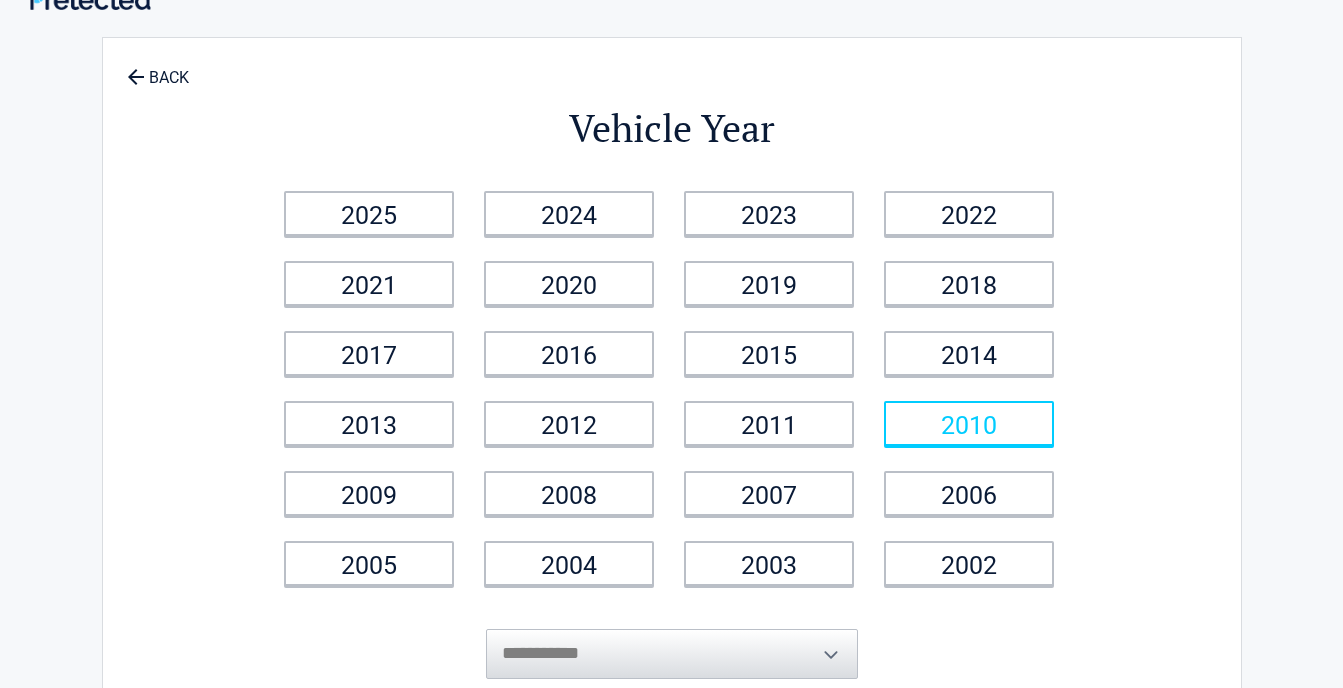 scroll, scrollTop: 0, scrollLeft: 0, axis: both 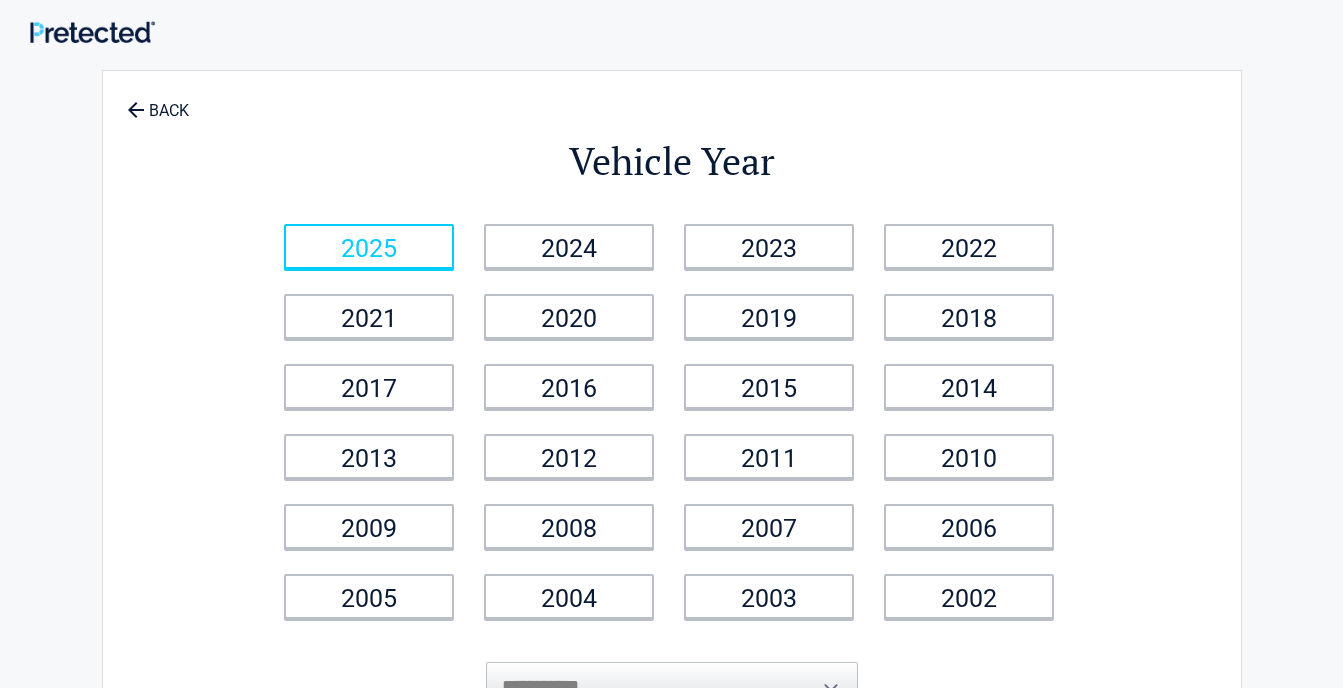 click on "2025" at bounding box center (369, 246) 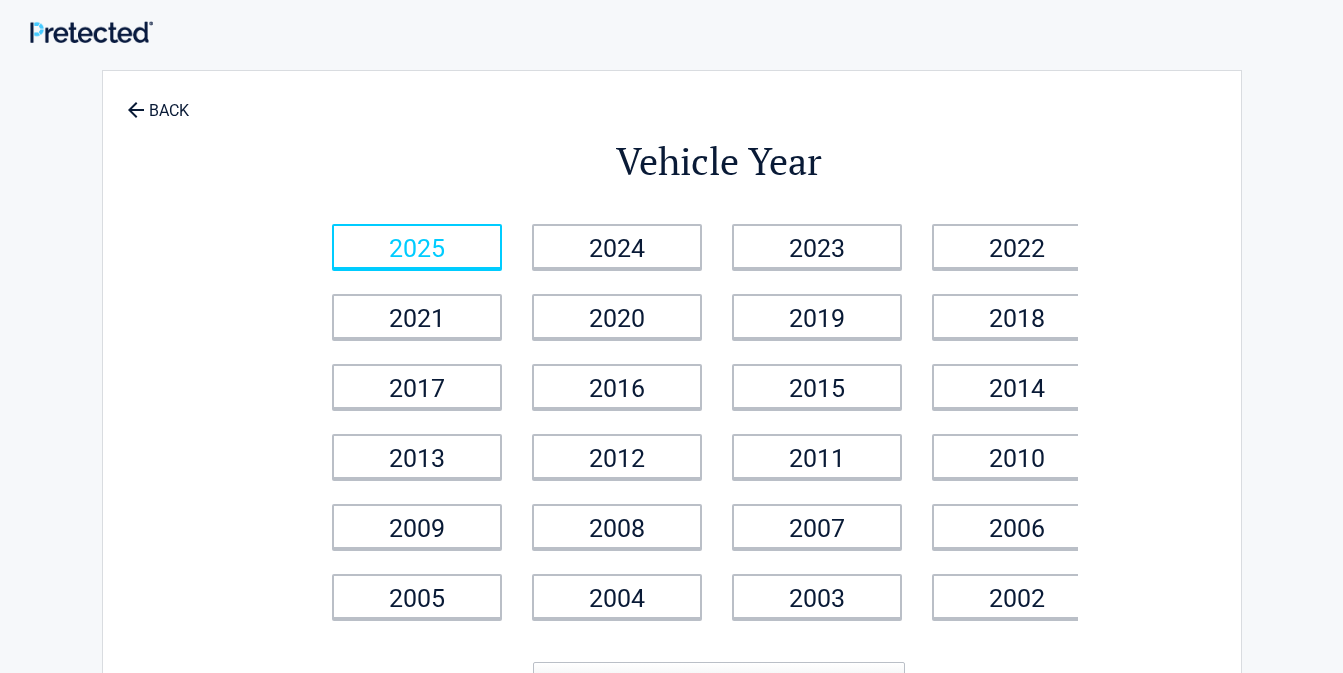 click on "**********" at bounding box center (672, 421) 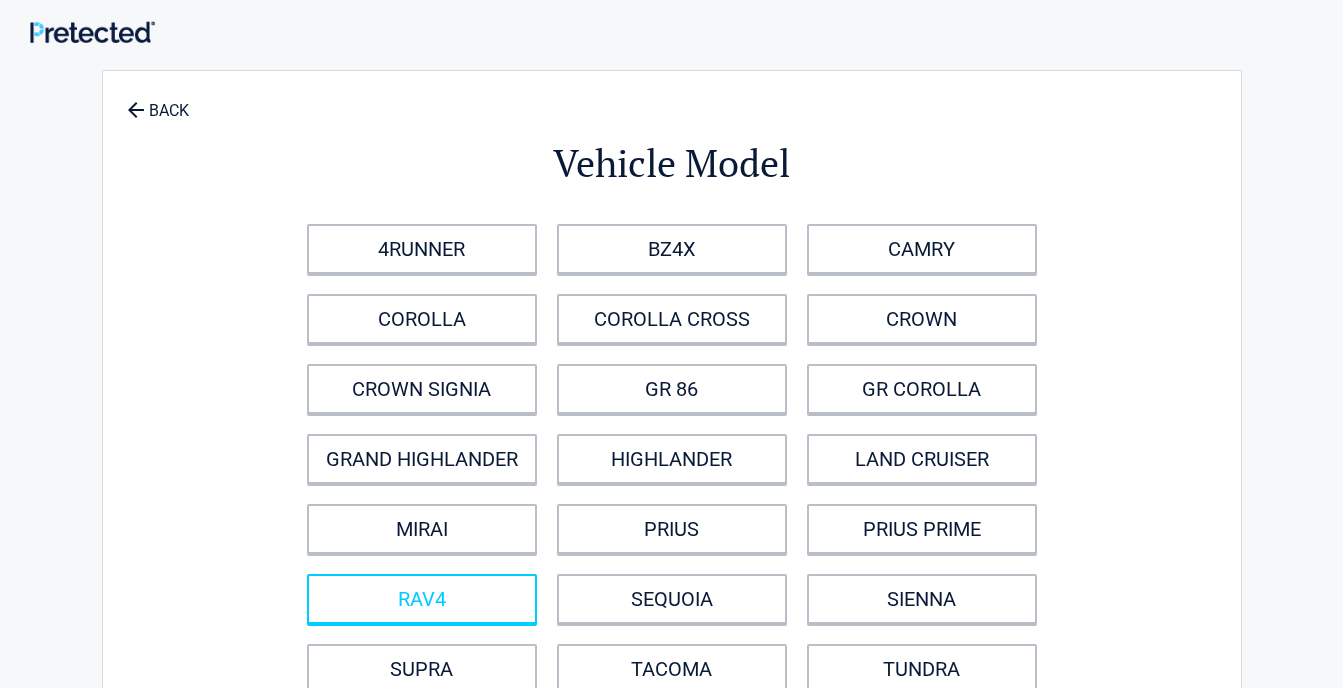 click on "RAV4" at bounding box center (422, 599) 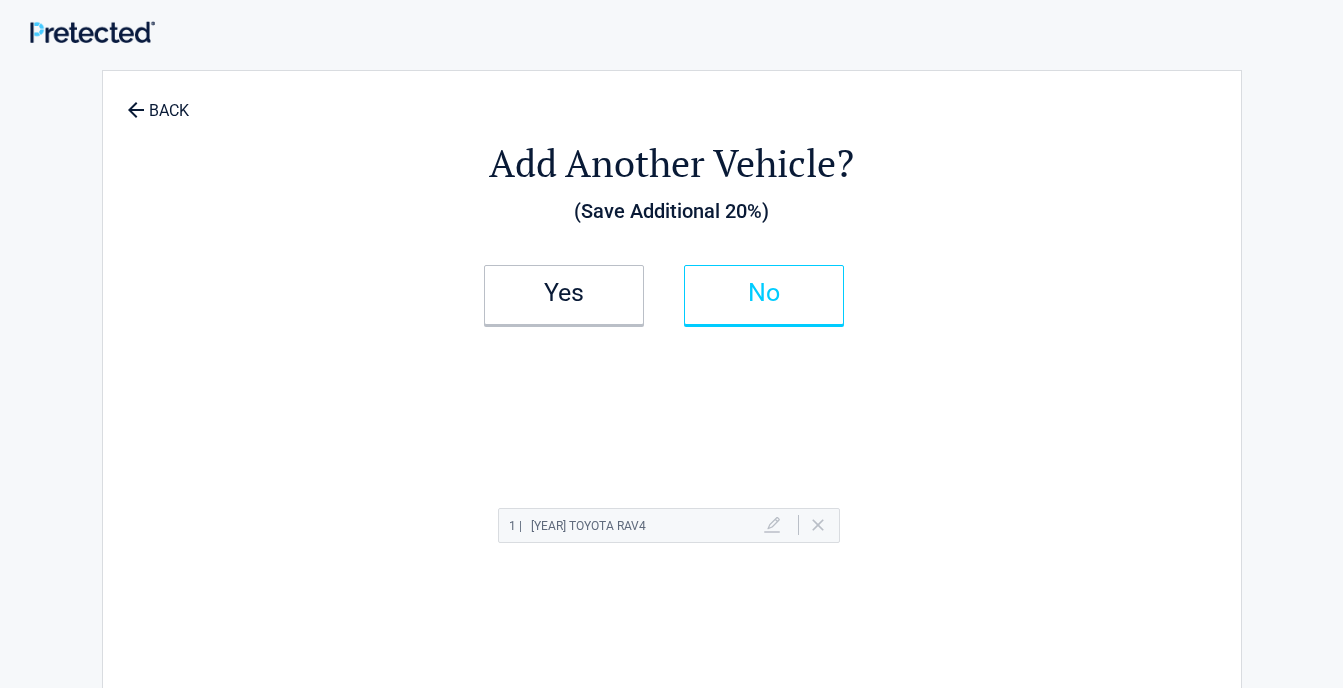 click on "No" at bounding box center [764, 295] 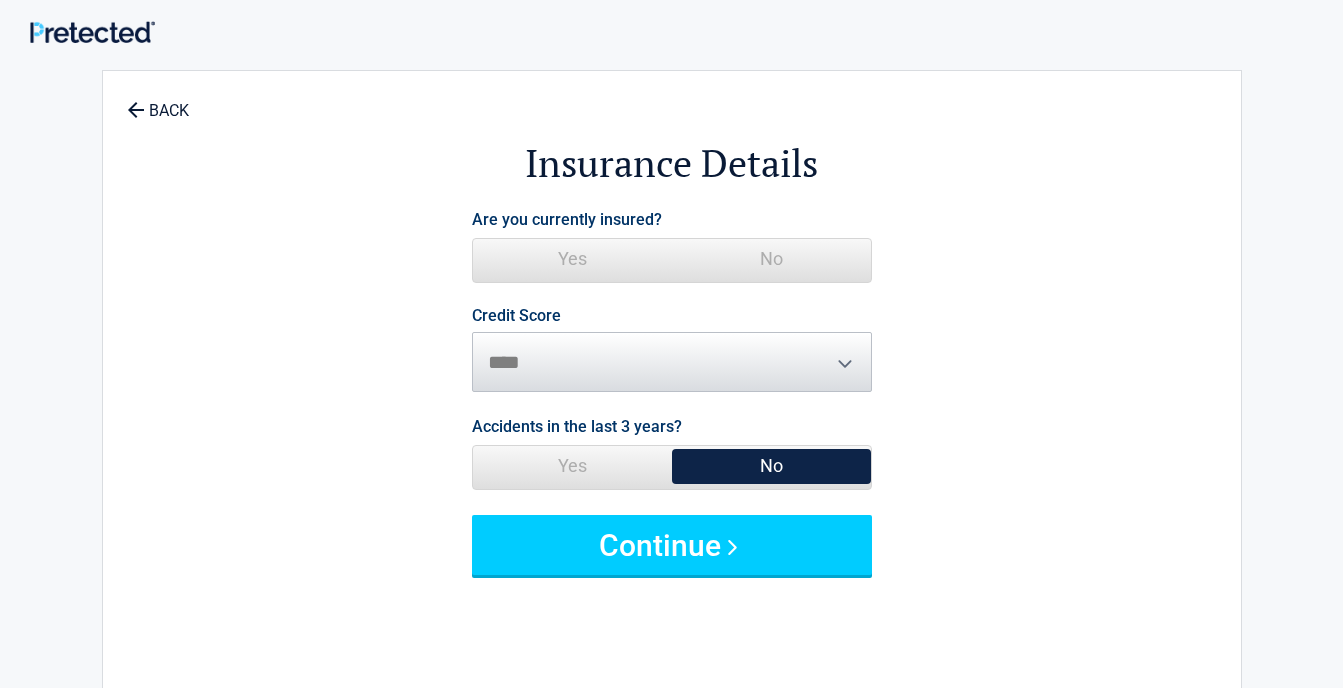 click on "Yes" at bounding box center (572, 259) 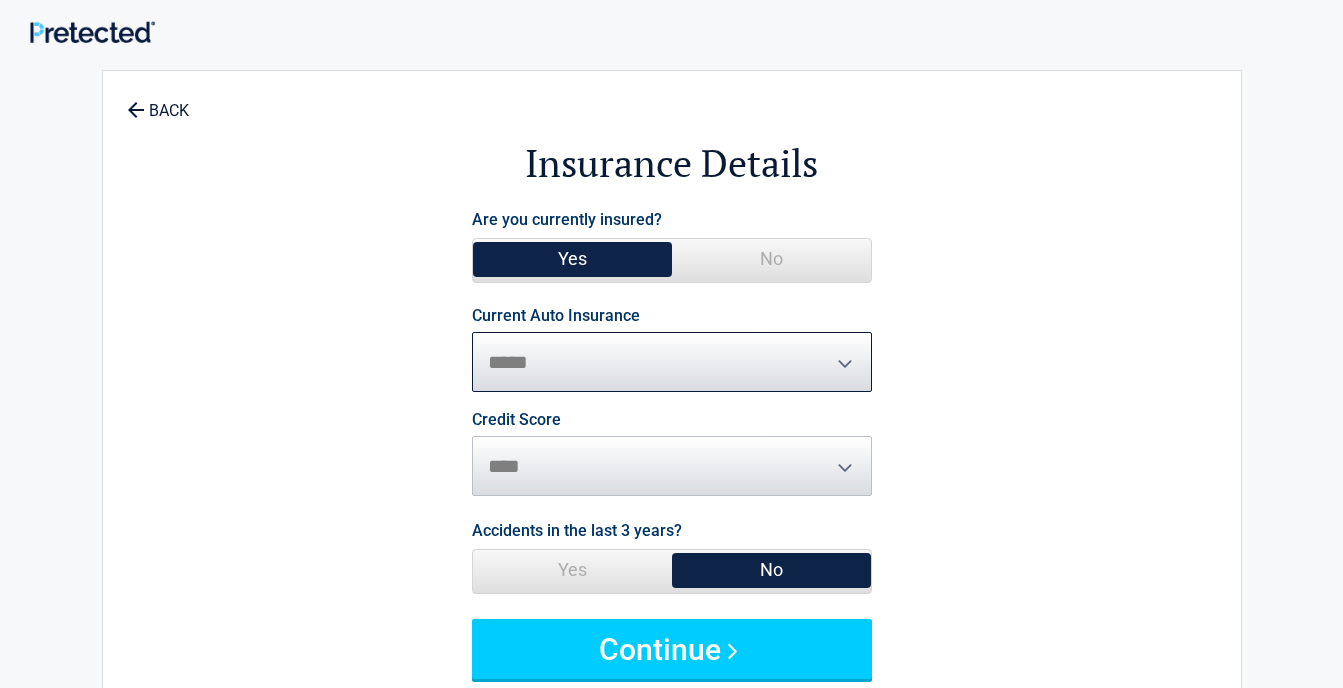 click on "**********" at bounding box center [672, 362] 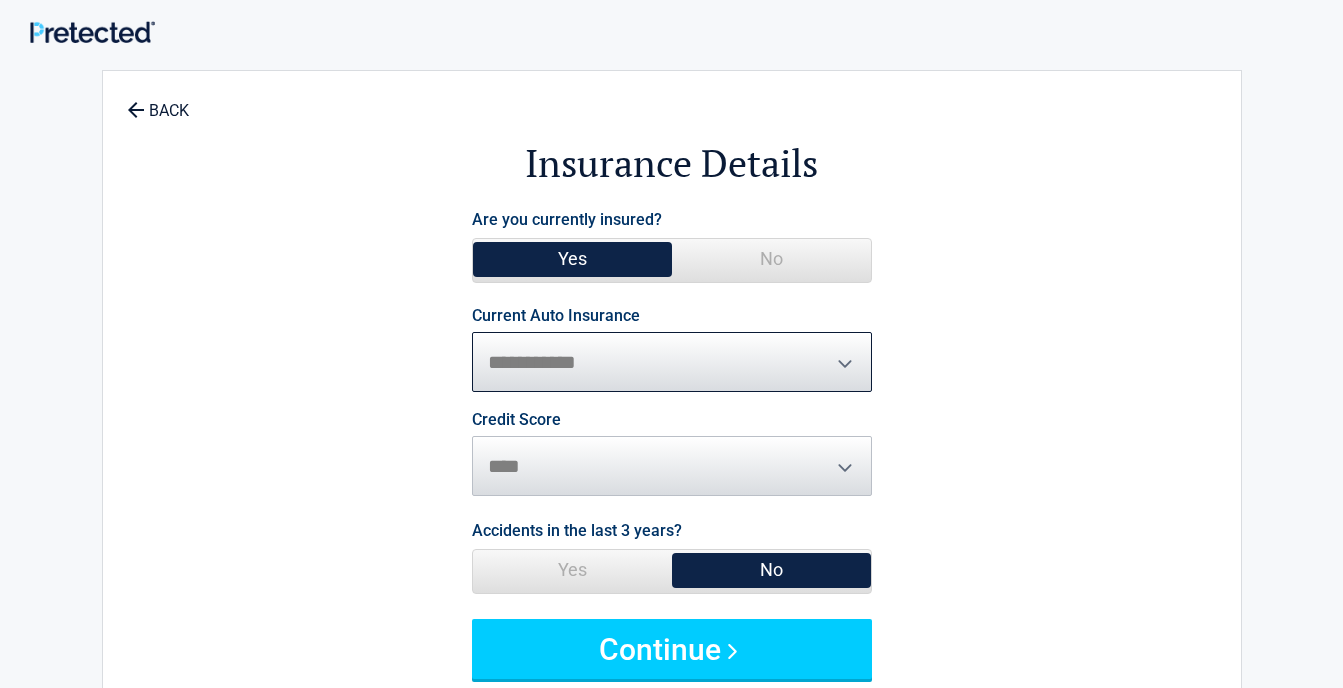 click on "**********" at bounding box center (672, 362) 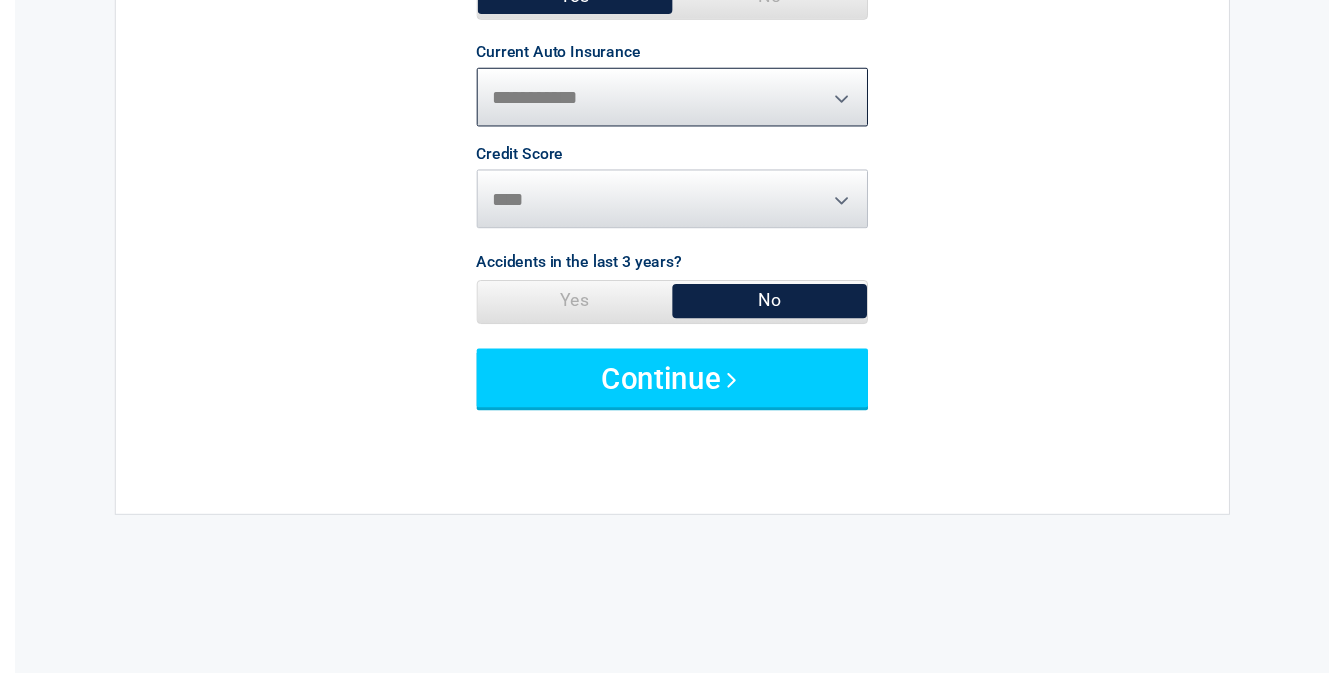 scroll, scrollTop: 266, scrollLeft: 0, axis: vertical 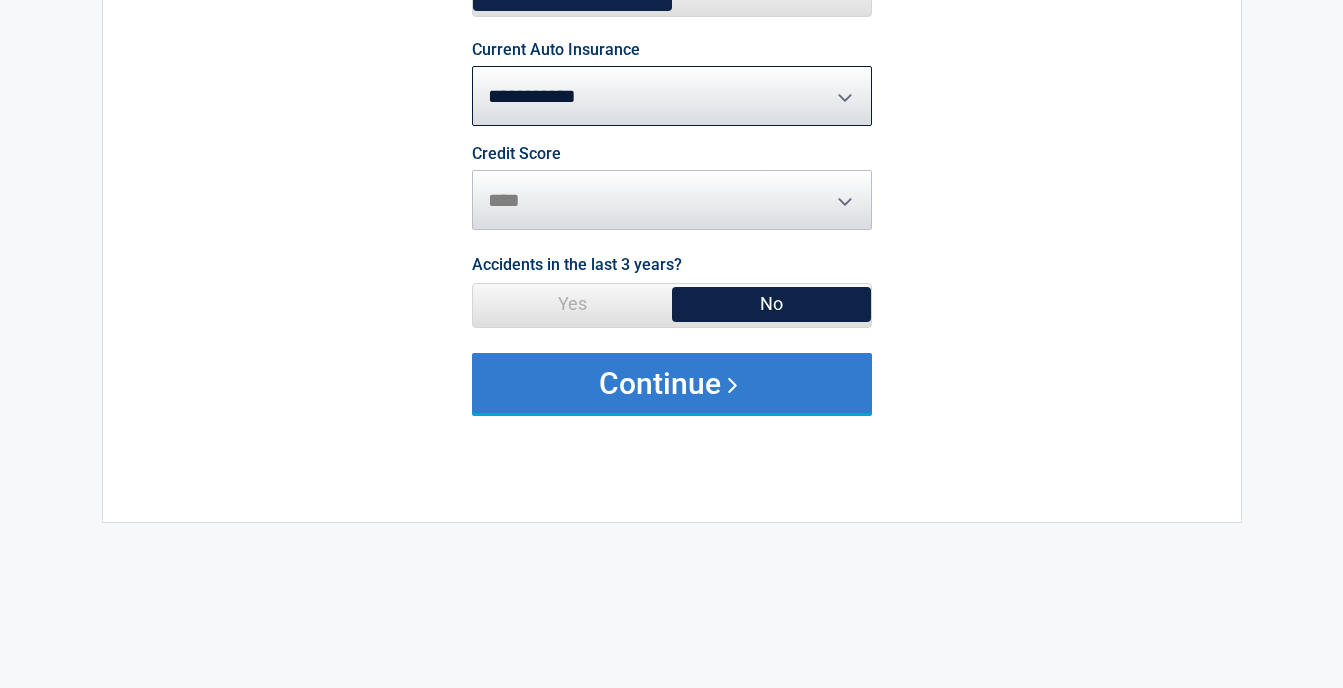click on "Continue" at bounding box center [672, 383] 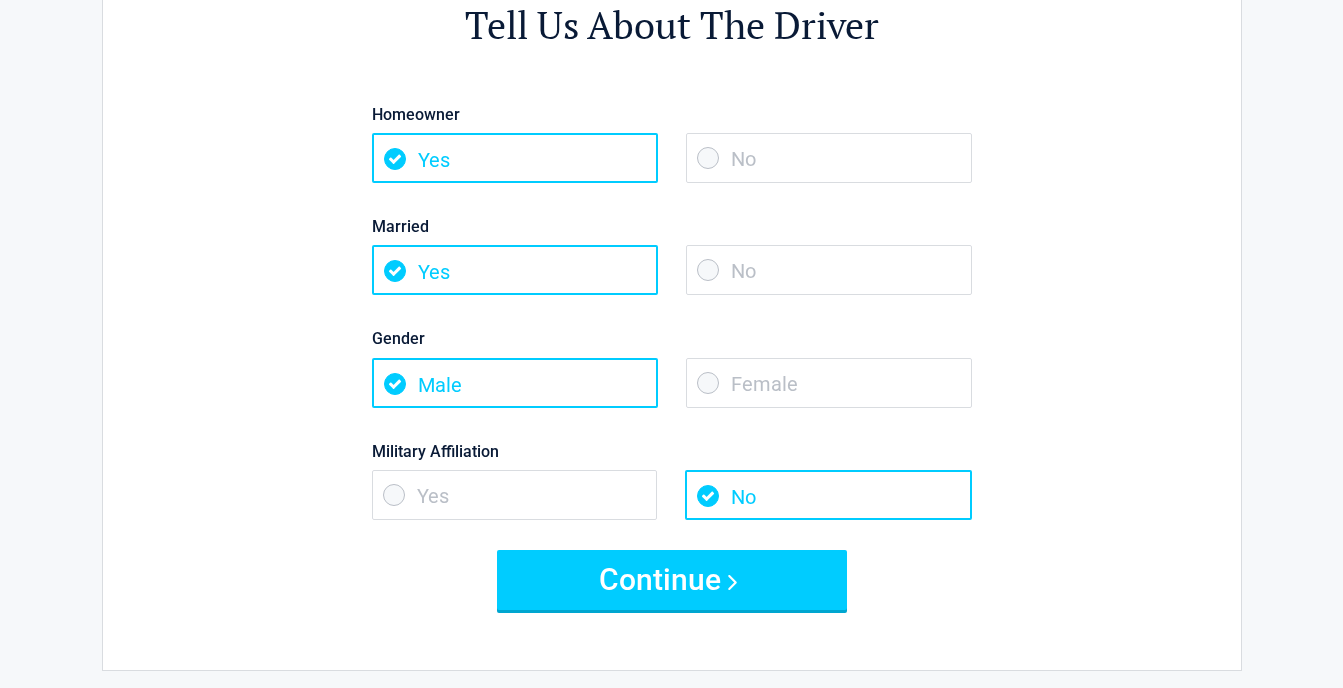 scroll, scrollTop: 0, scrollLeft: 0, axis: both 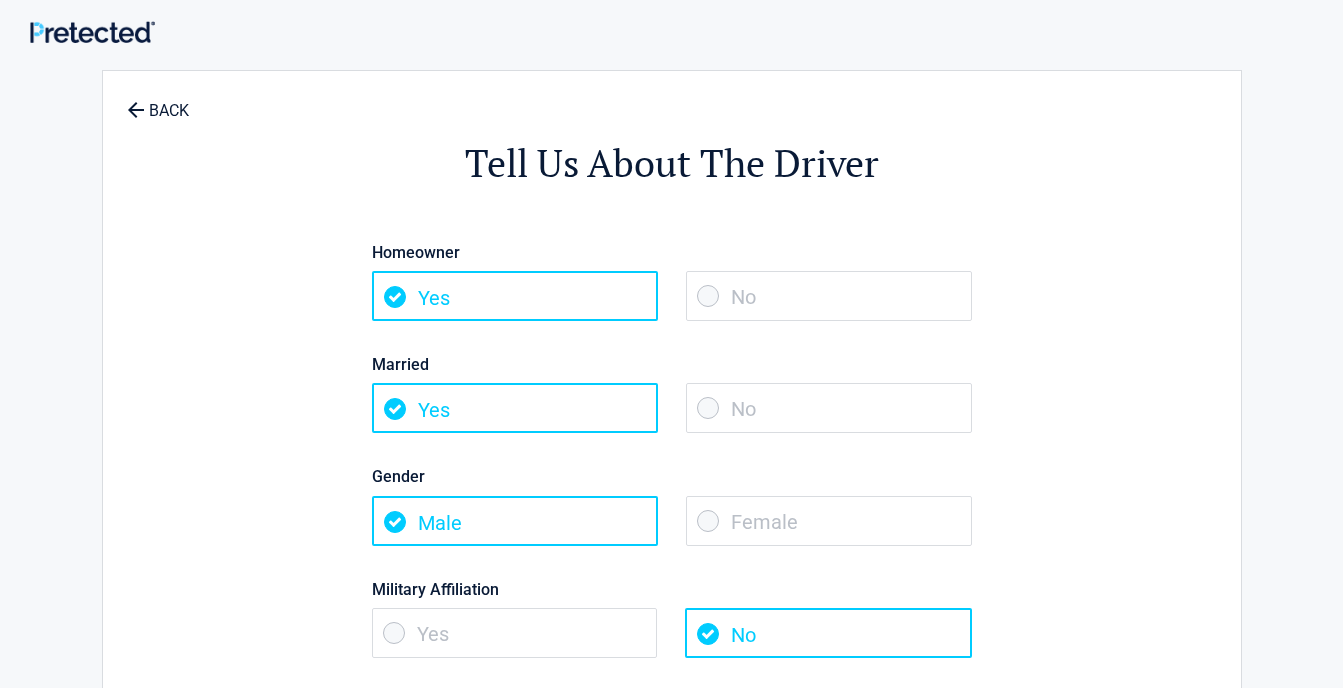 click on "No" at bounding box center (829, 296) 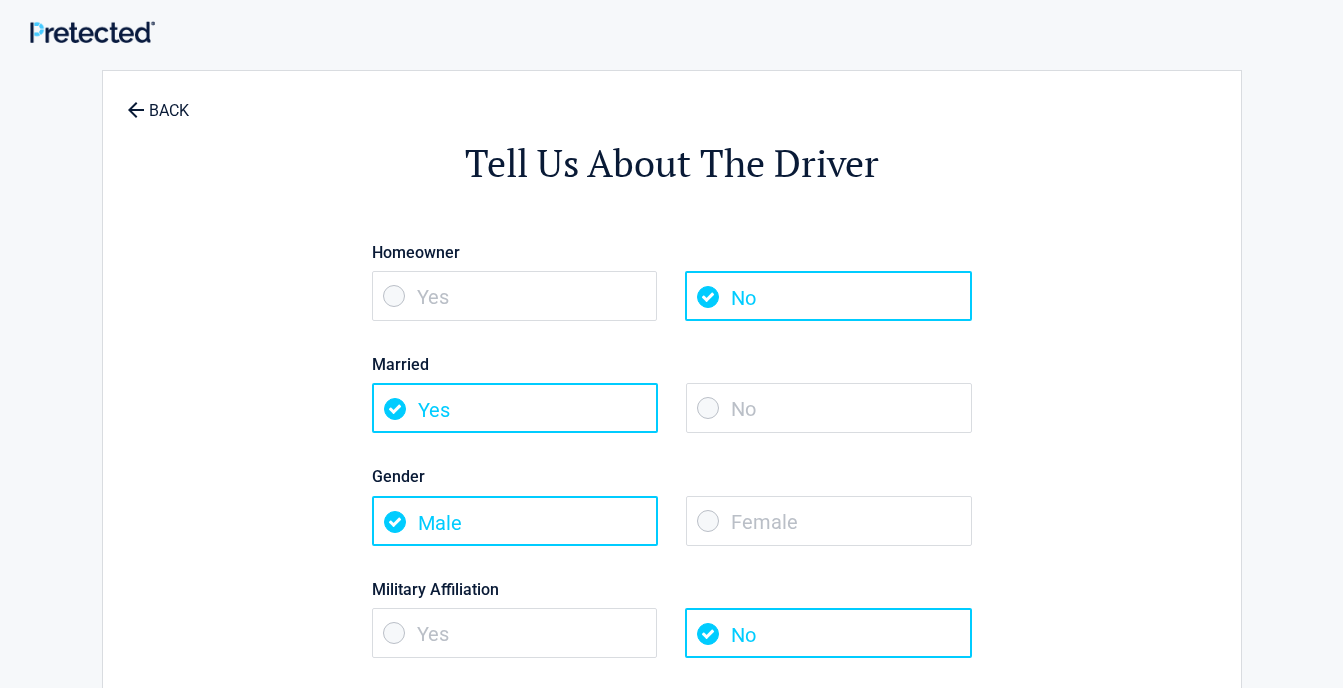click on "No" at bounding box center (829, 408) 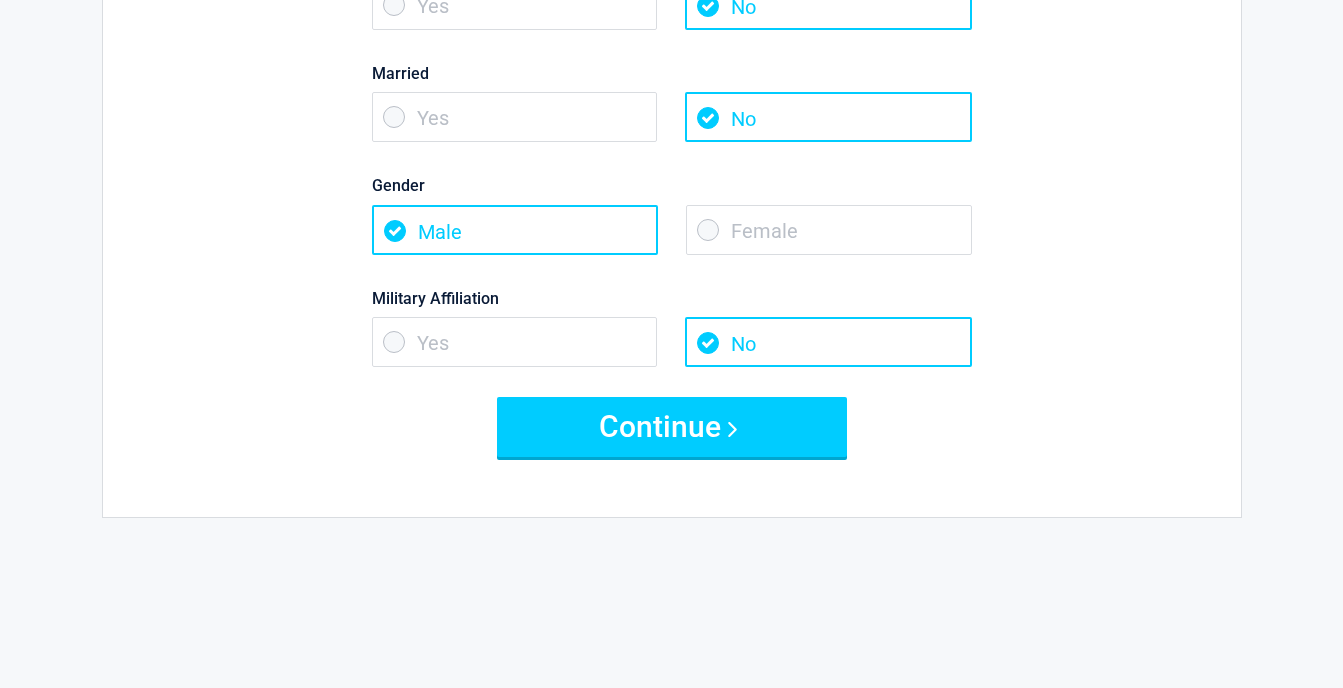 scroll, scrollTop: 293, scrollLeft: 0, axis: vertical 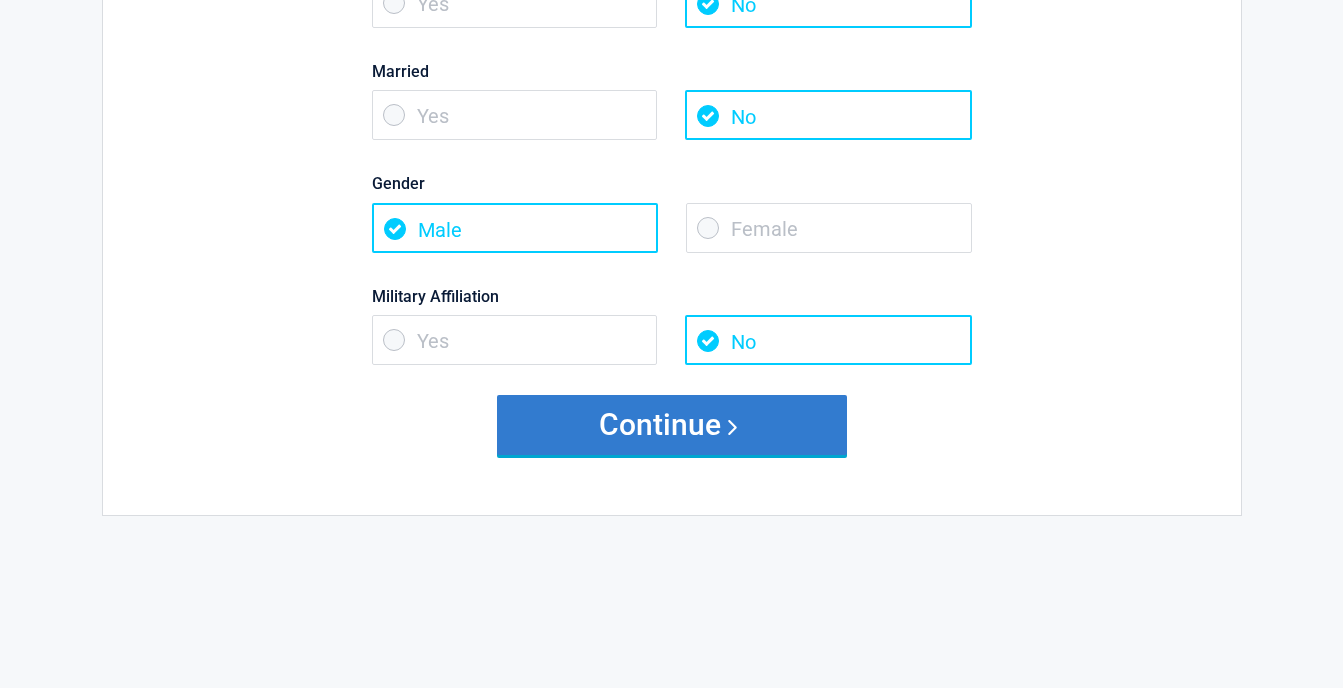 click on "Continue" at bounding box center [672, 425] 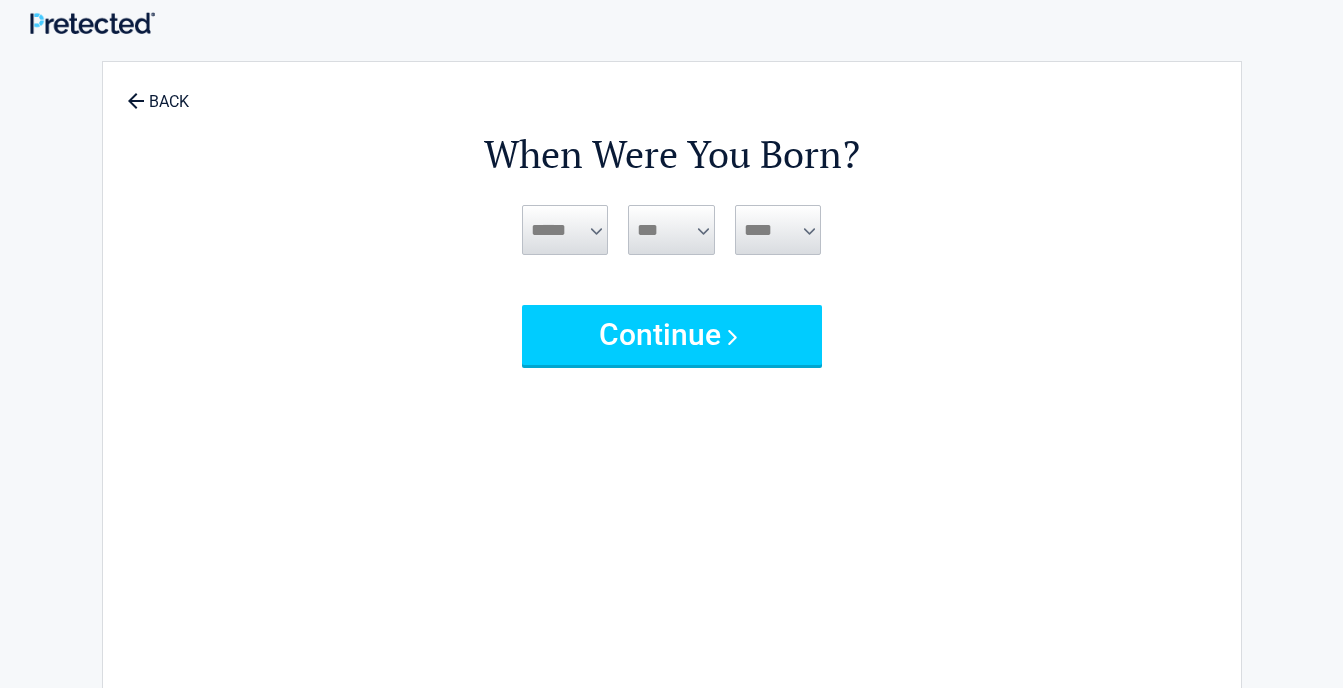 scroll, scrollTop: 0, scrollLeft: 0, axis: both 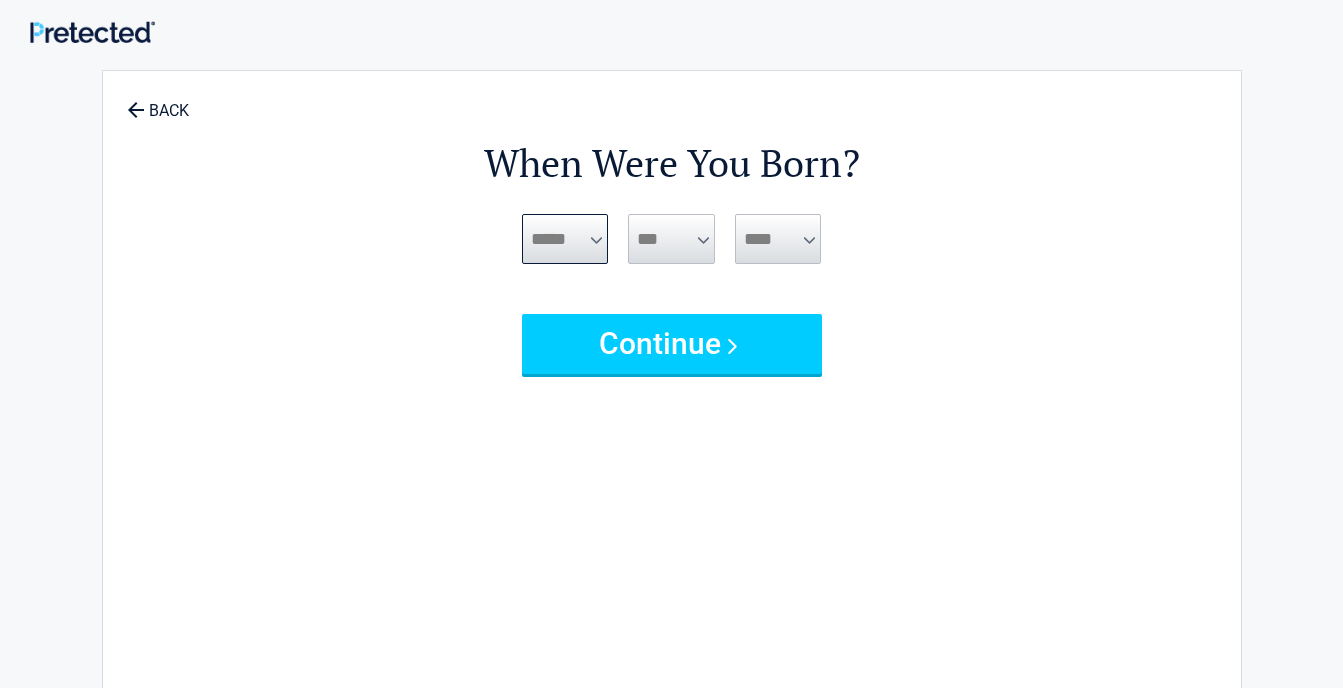 click on "*****
***
***
***
***
***
***
***
***
***
***
***
***" at bounding box center (565, 239) 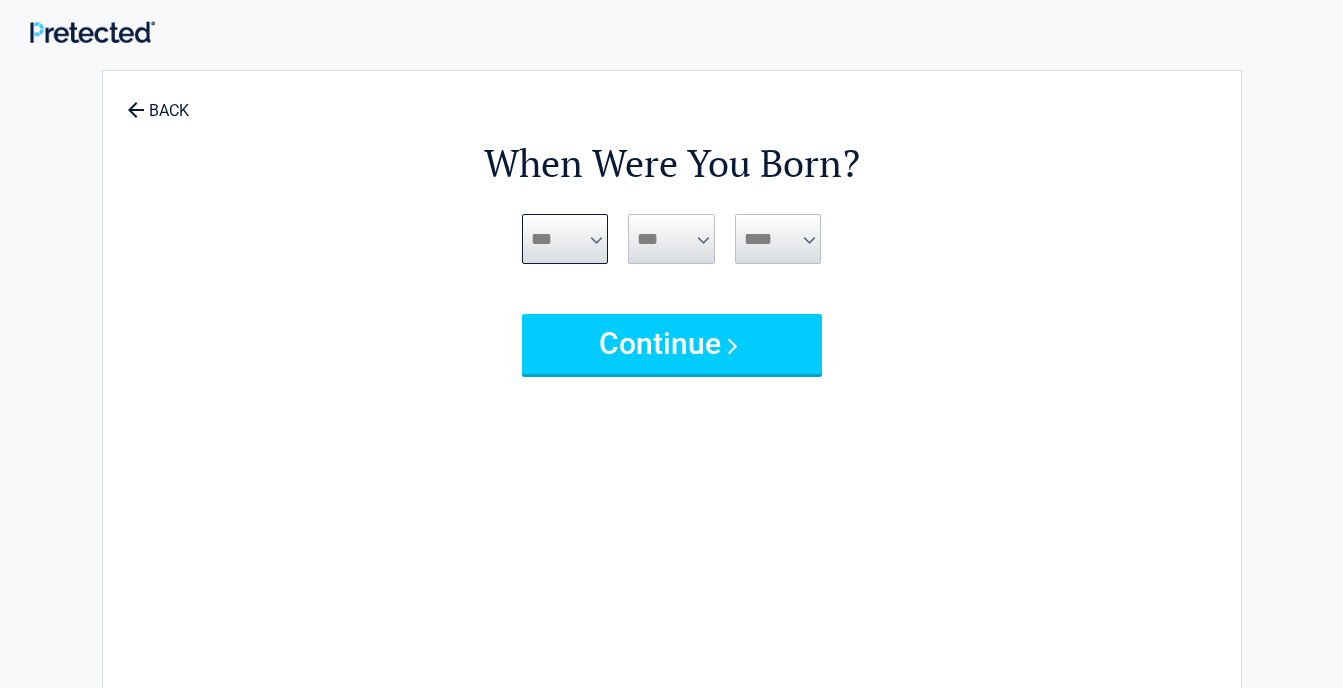 click on "*****
***
***
***
***
***
***
***
***
***
***
***
***" at bounding box center (565, 239) 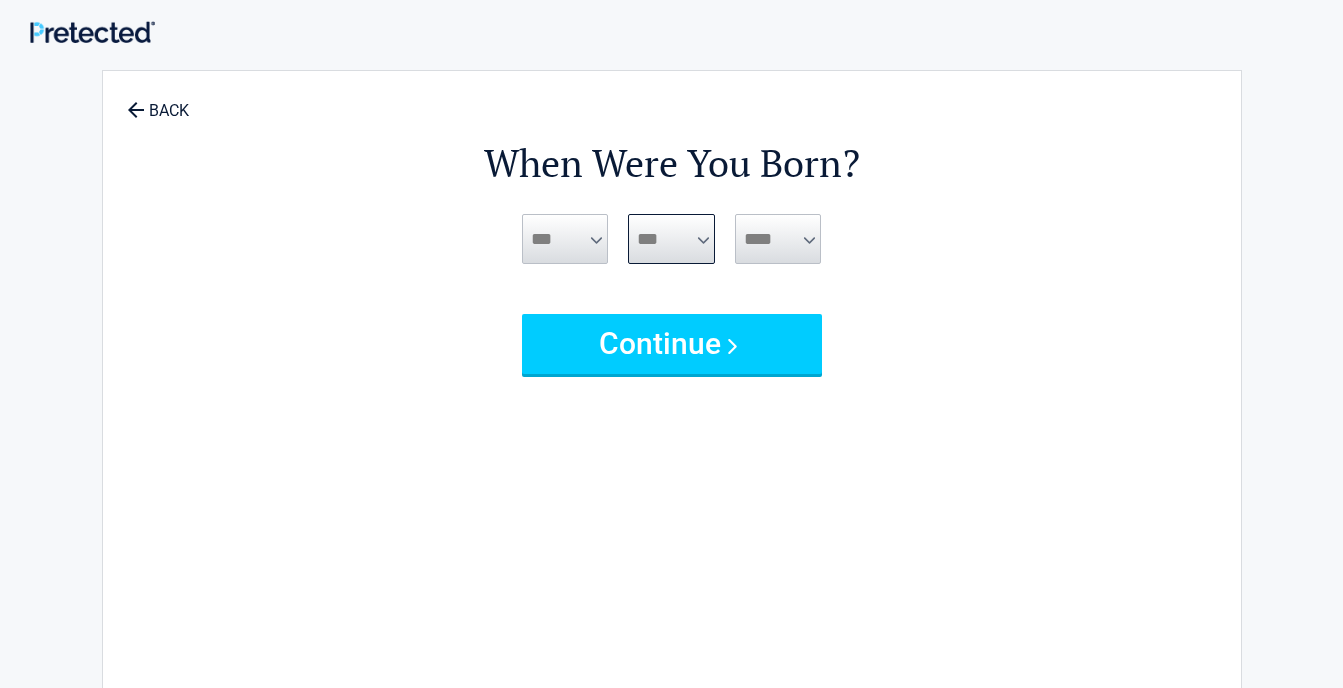 click on "*** * * * * * * * * * ** ** ** ** ** ** ** ** ** ** ** ** ** ** ** ** ** ** ** ** ** **" at bounding box center [671, 239] 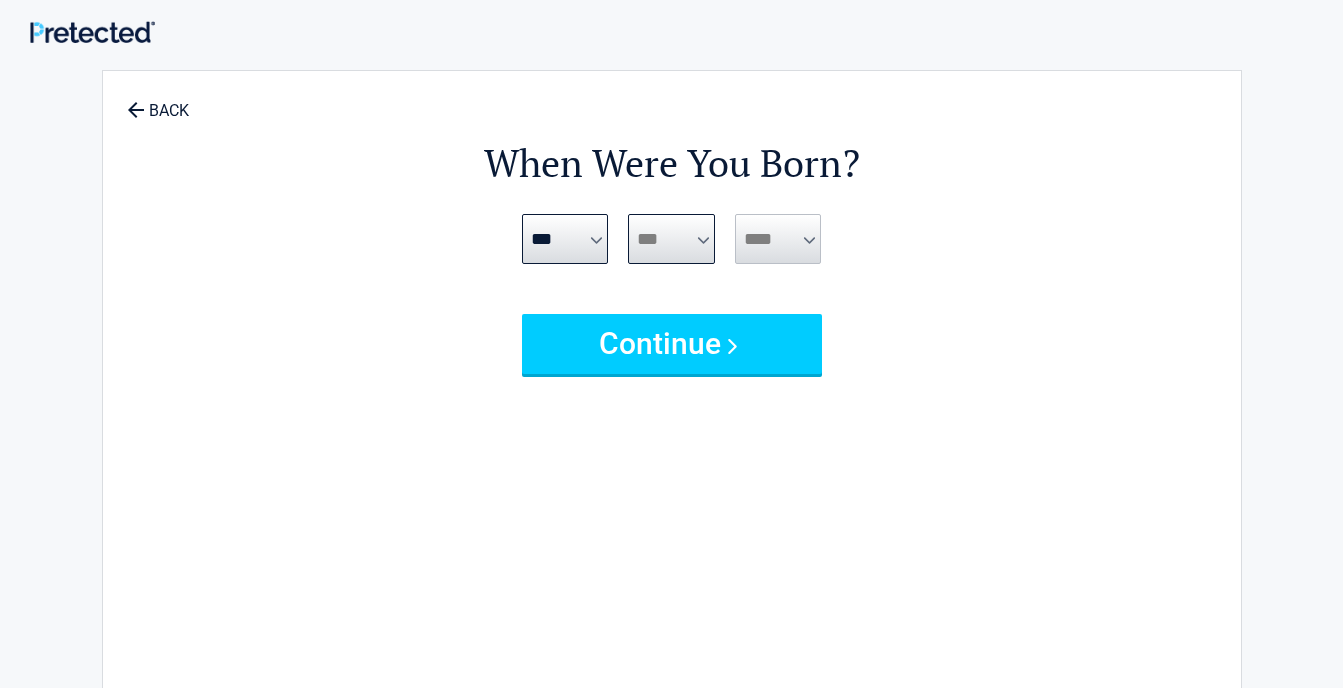 select on "**" 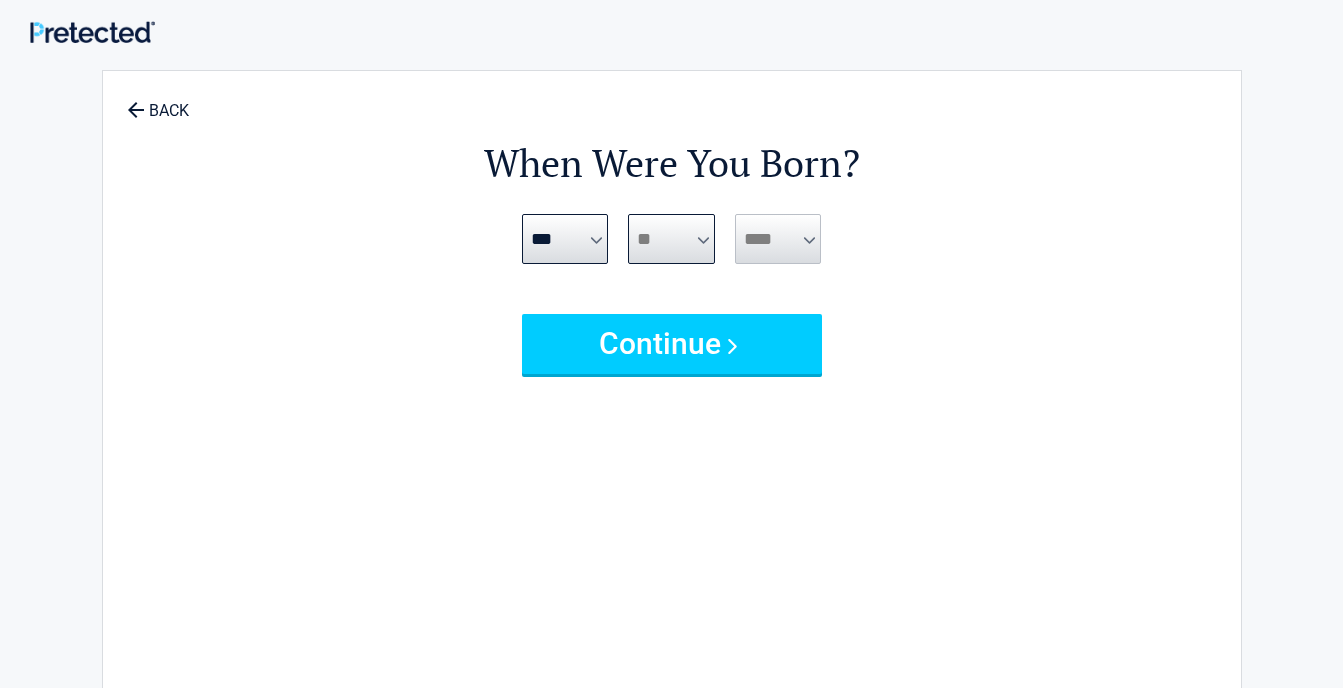 click on "*** * * * * * * * * * ** ** ** ** ** ** ** ** ** ** ** ** ** ** ** ** ** ** ** ** ** **" at bounding box center (671, 239) 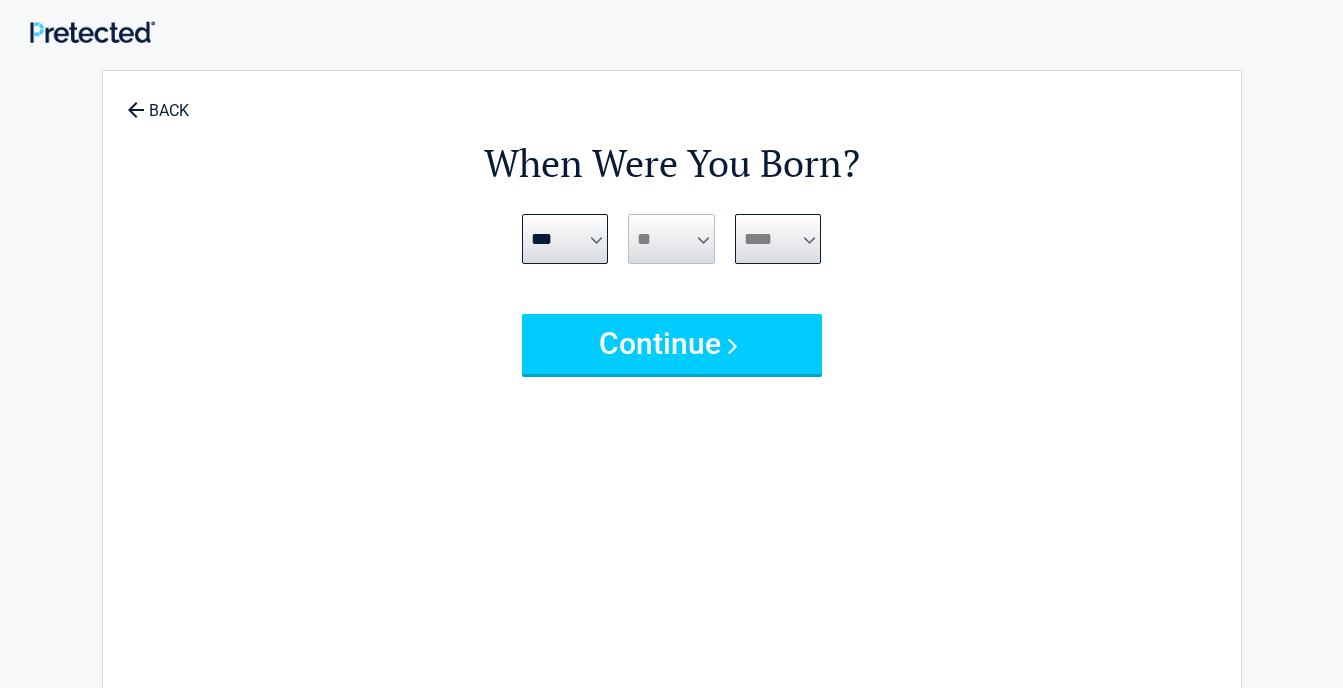click on "****
****
****
****
****
****
****
****
****
****
****
****
****
****
****
****
****
****
****
****
****
****
****
****
****
****
****
****
****
****
****
****
****
****
****
****
****
****
****
****
****
****
****
****
****
****
****
****
****
****
****
****
****
****
****
****
****
****
****
****
****
****
****
****" at bounding box center [778, 239] 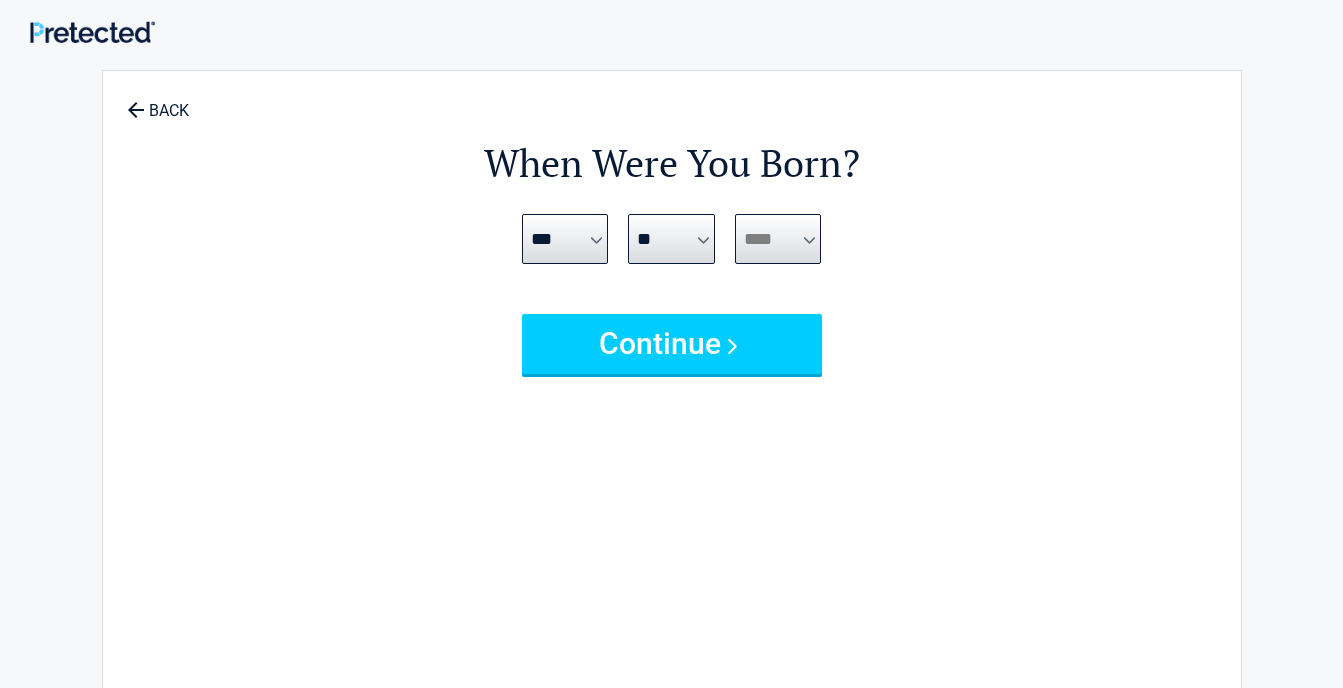 select on "****" 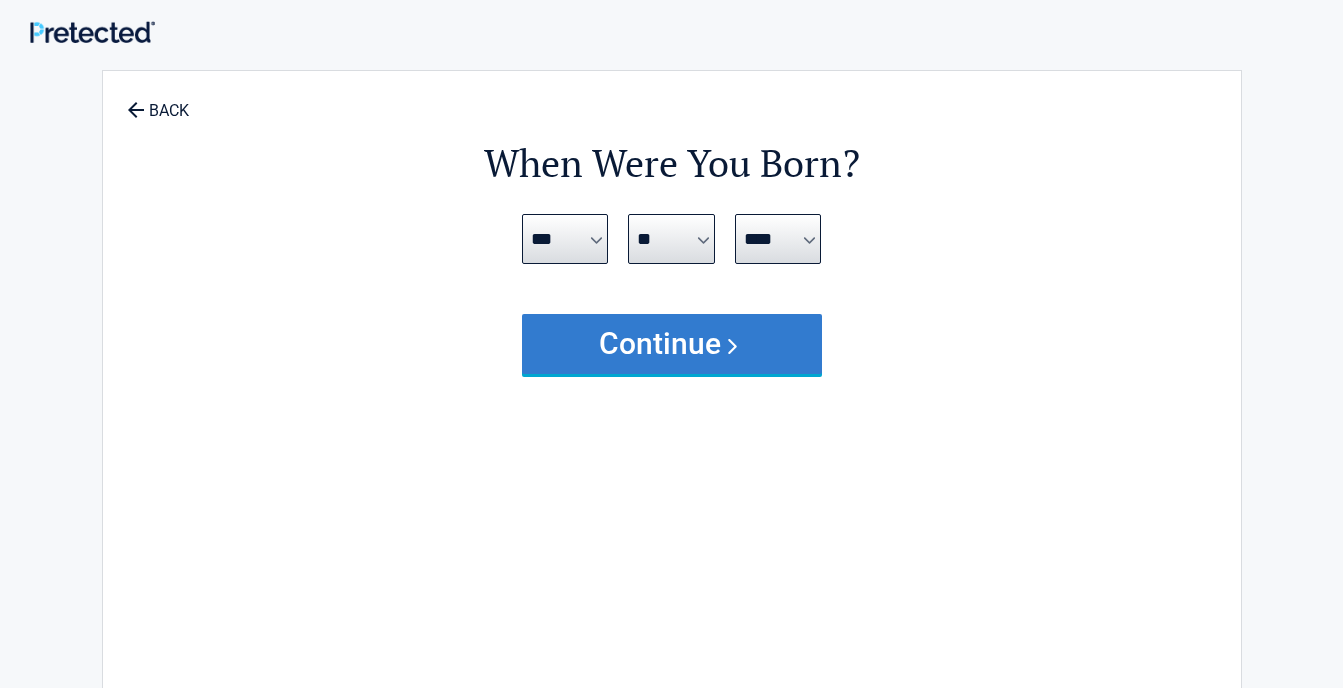 click on "Continue" at bounding box center [672, 344] 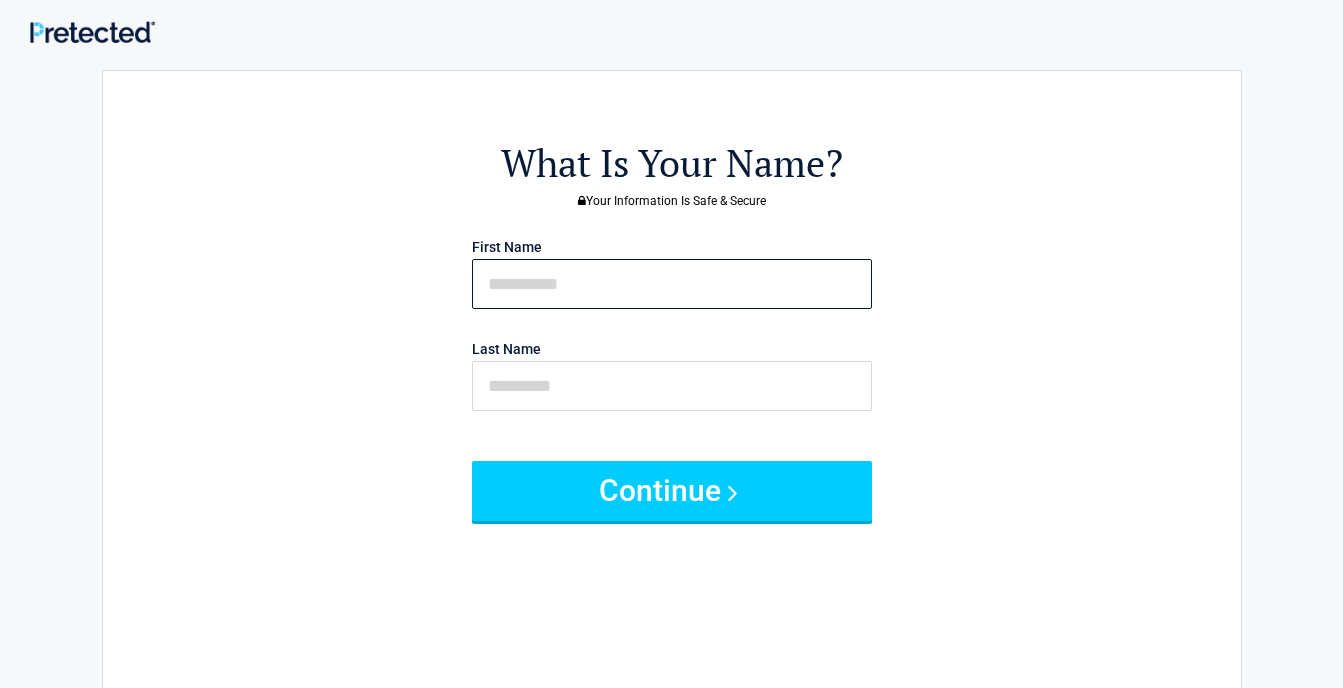 click at bounding box center (672, 284) 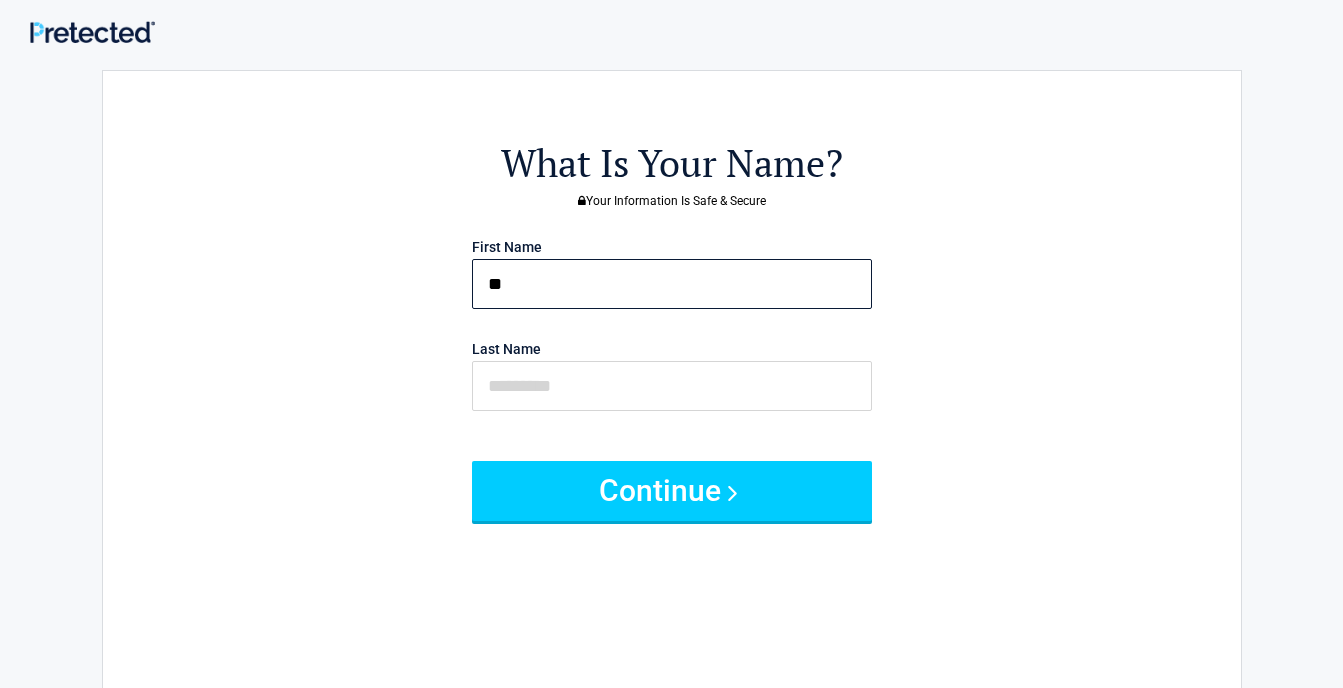 type on "*" 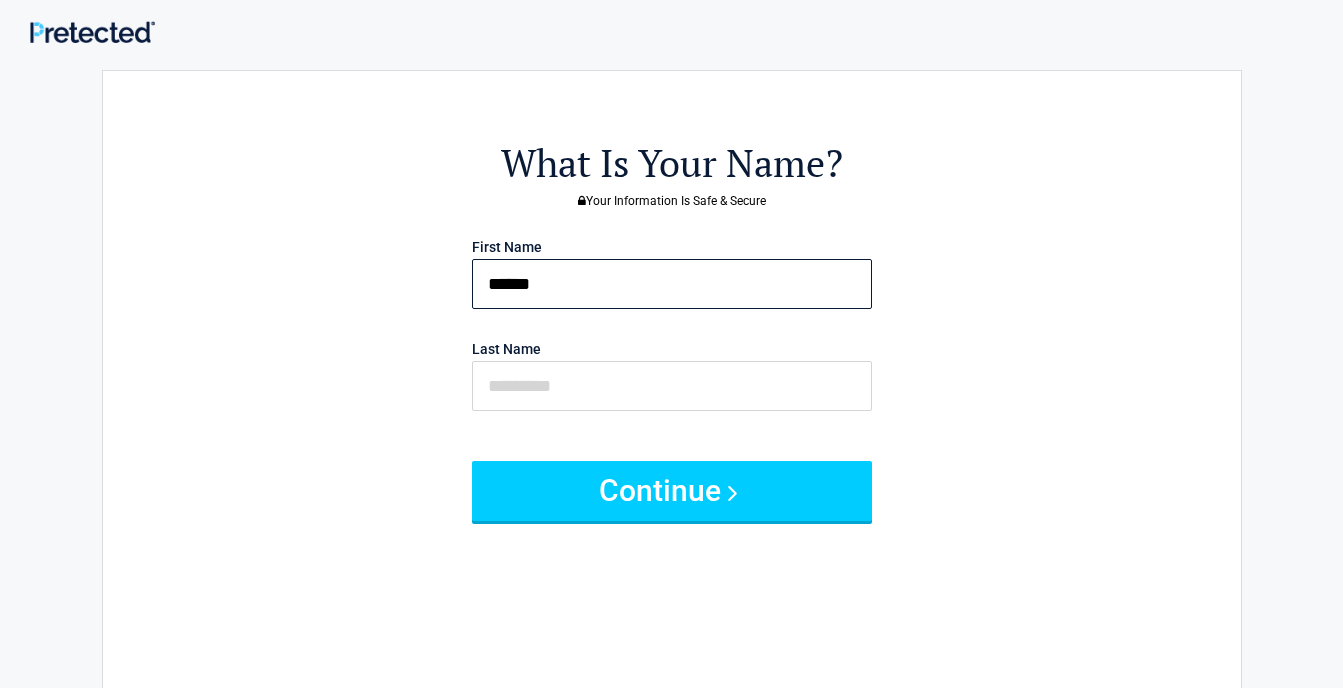 type on "******" 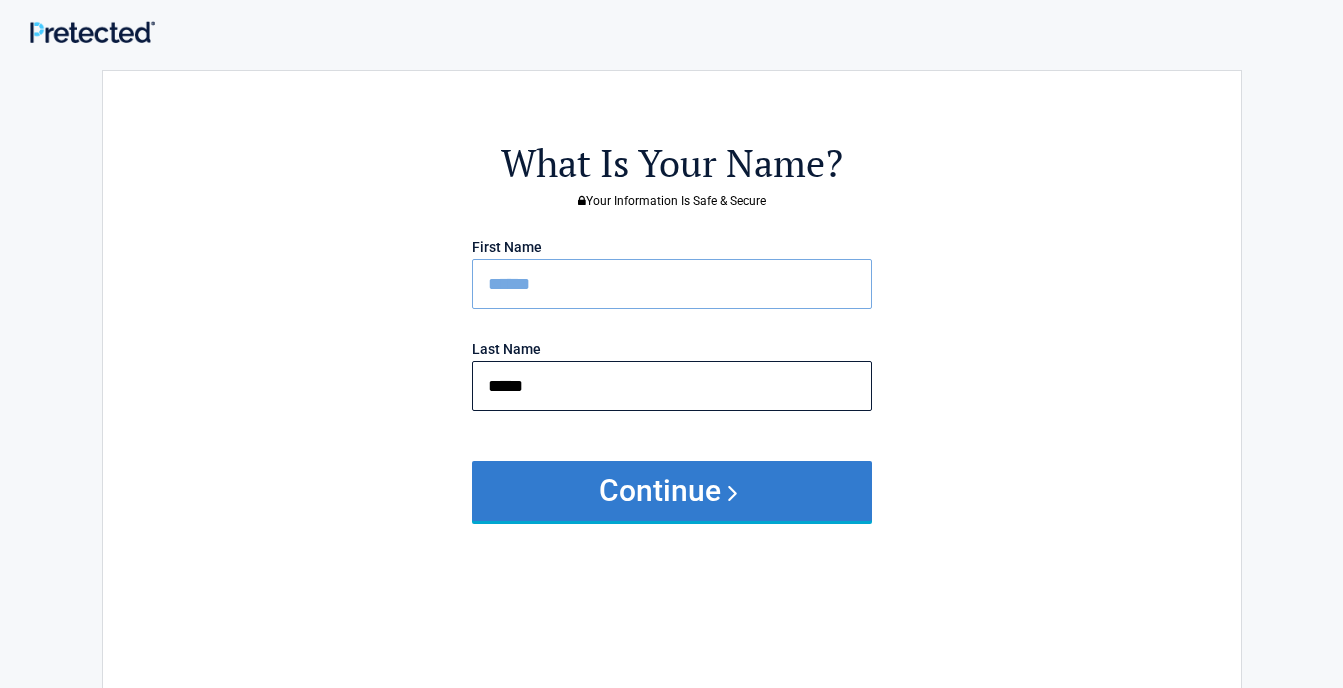 type on "*****" 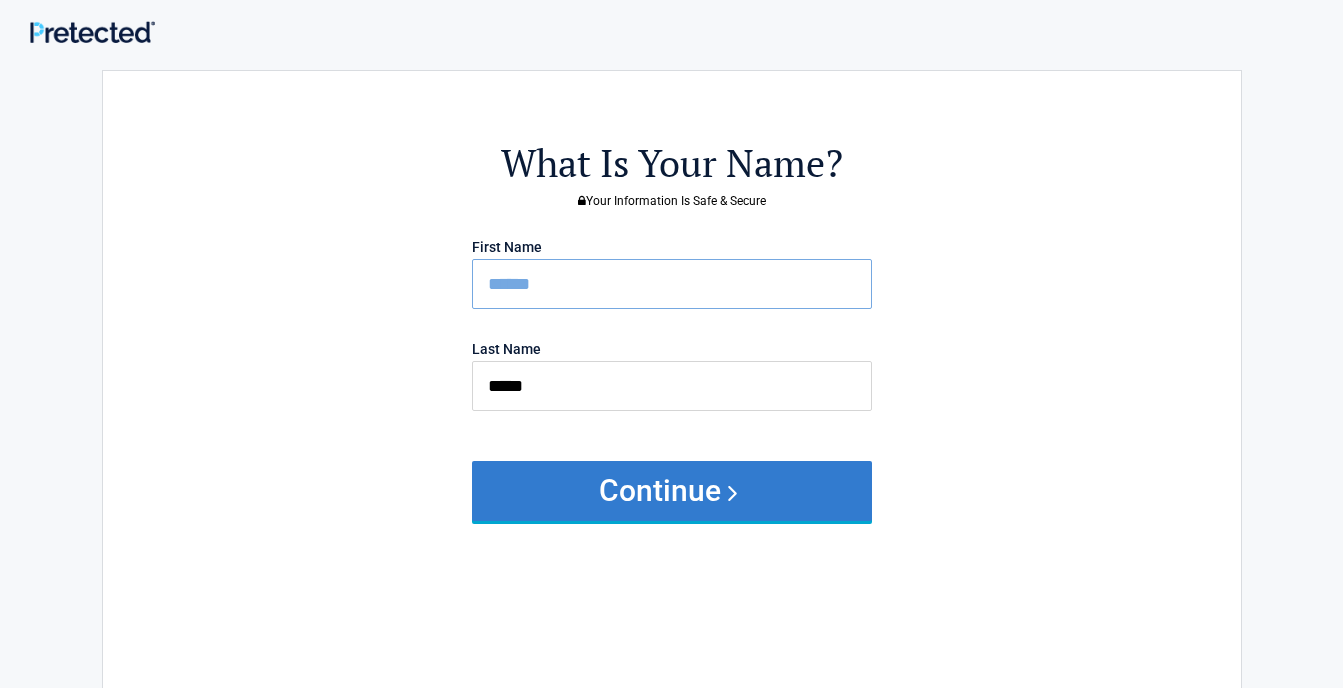 click on "Continue" at bounding box center [672, 491] 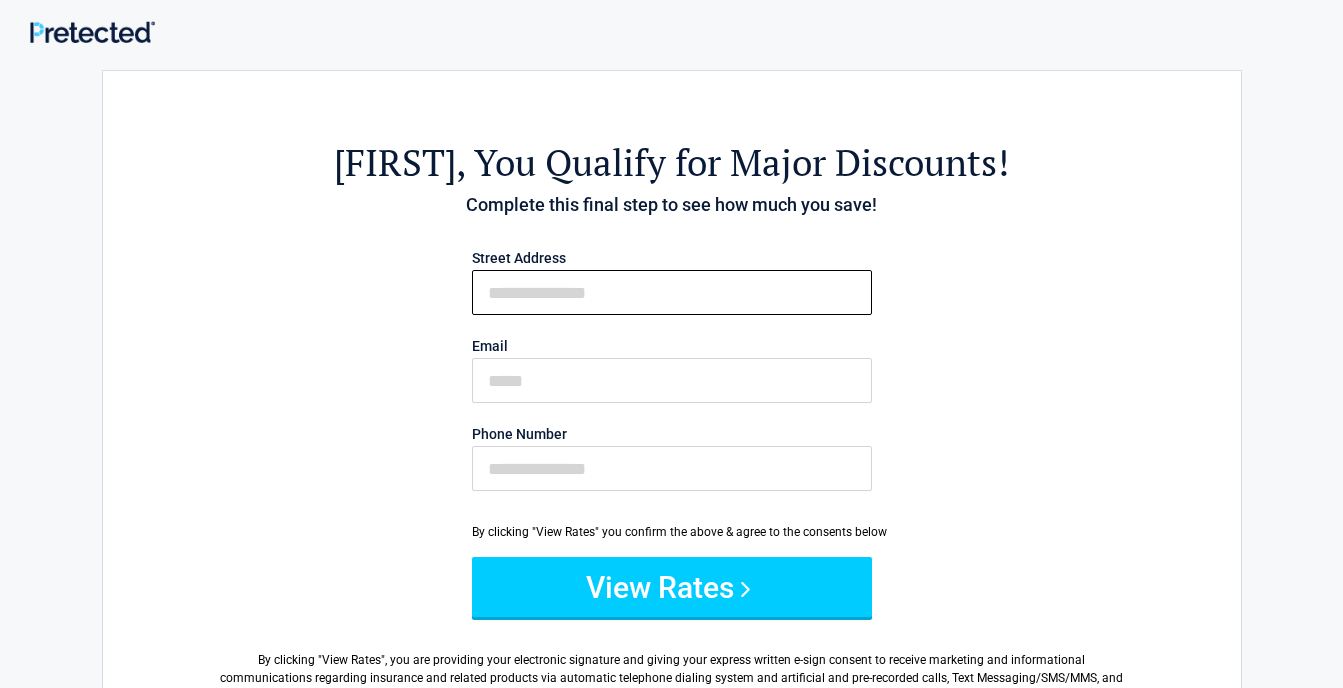 click on "First Name" at bounding box center [672, 292] 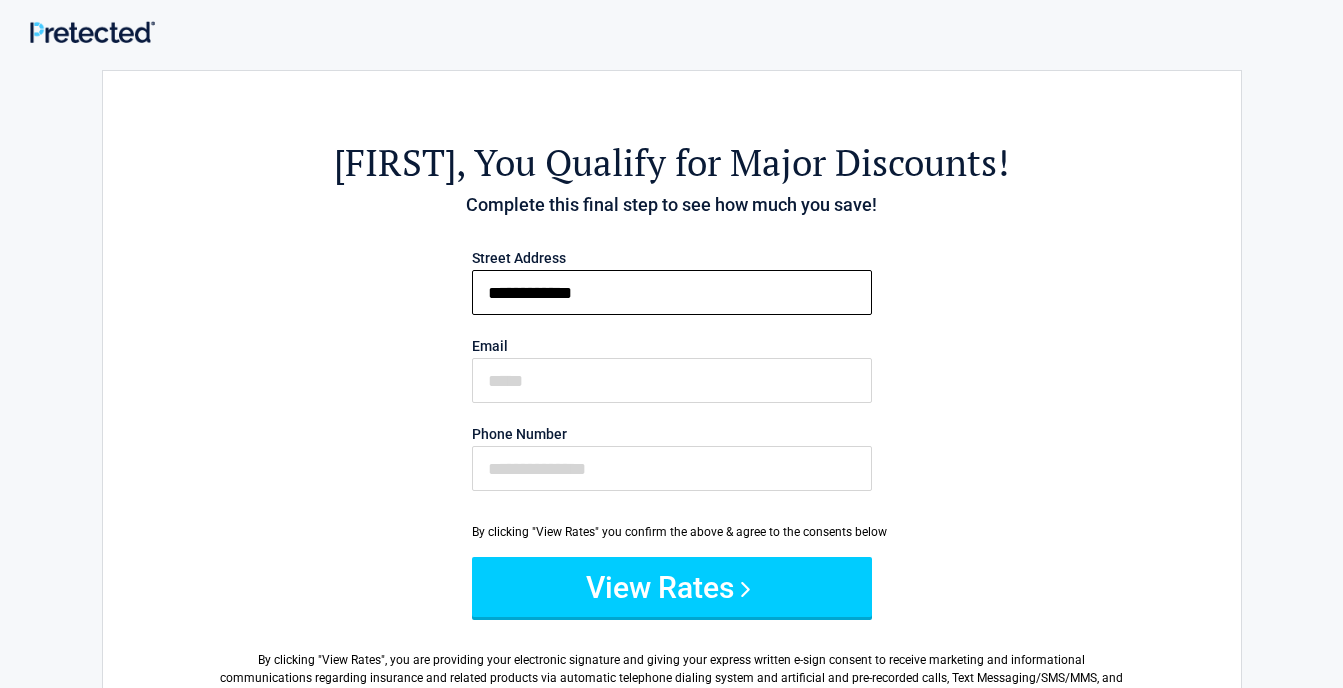type on "**********" 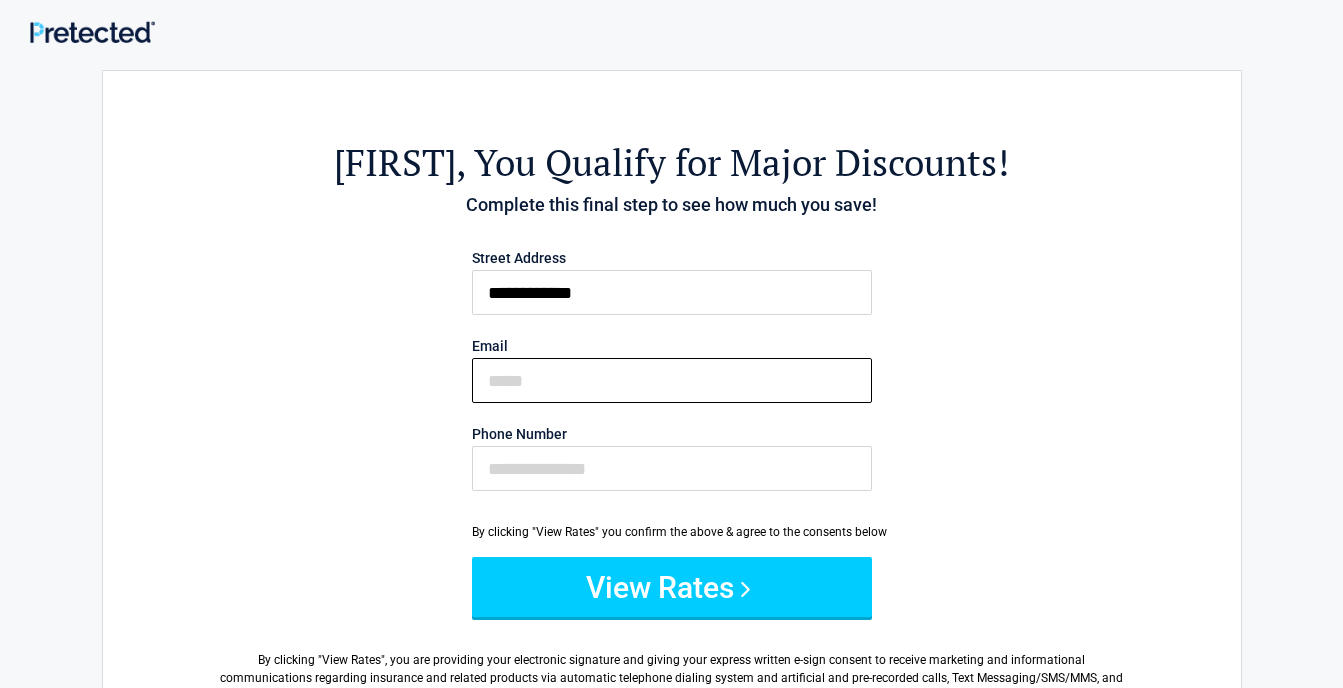 click on "Email" at bounding box center [672, 380] 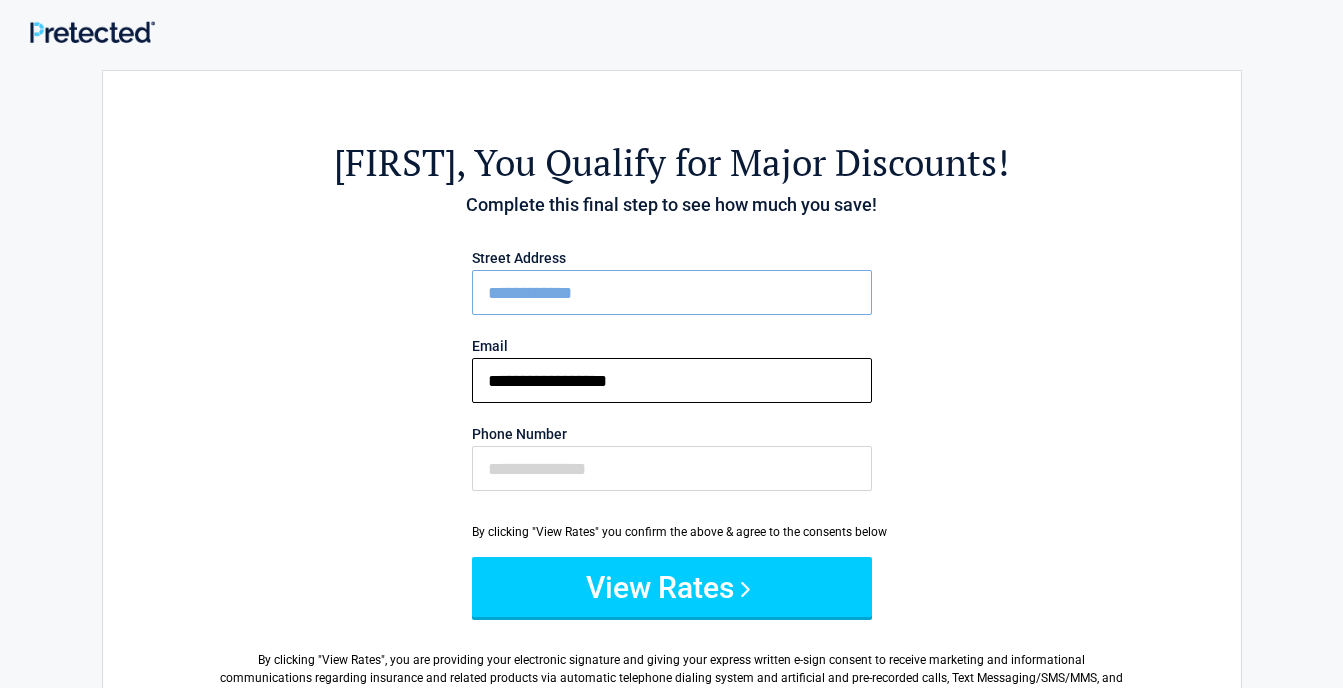 type on "**********" 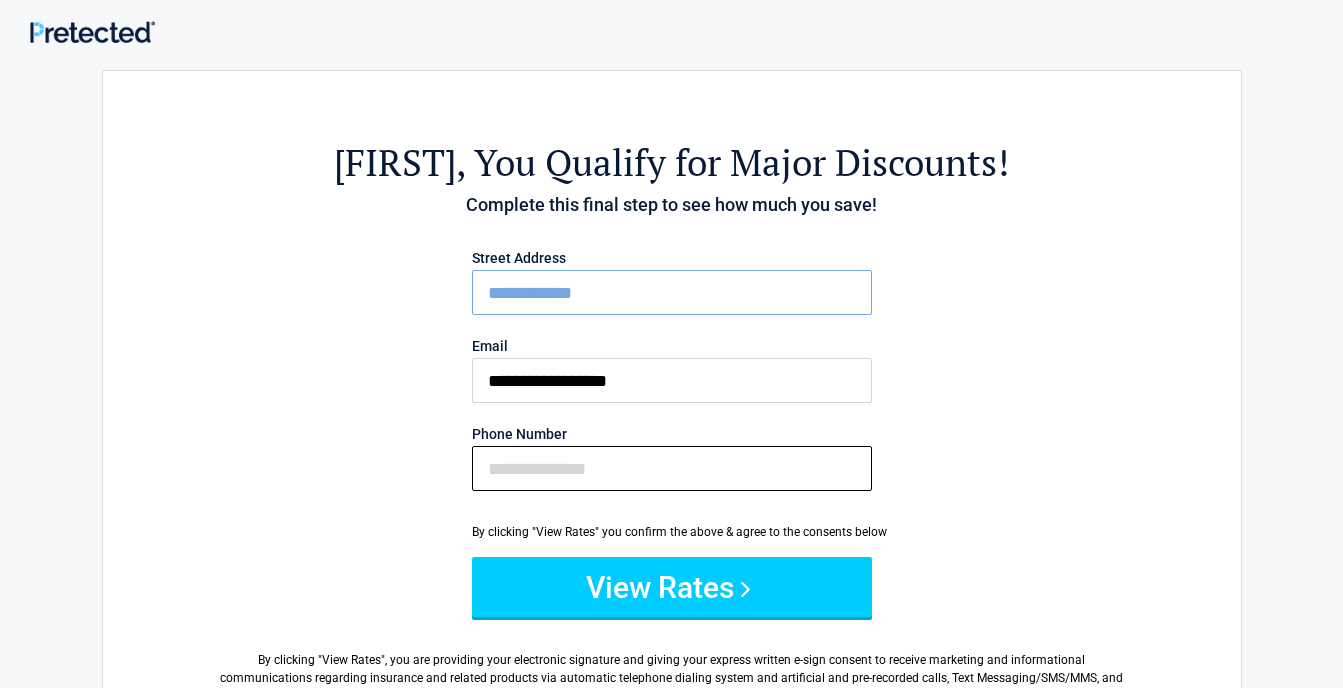 click on "Phone Number" at bounding box center (672, 468) 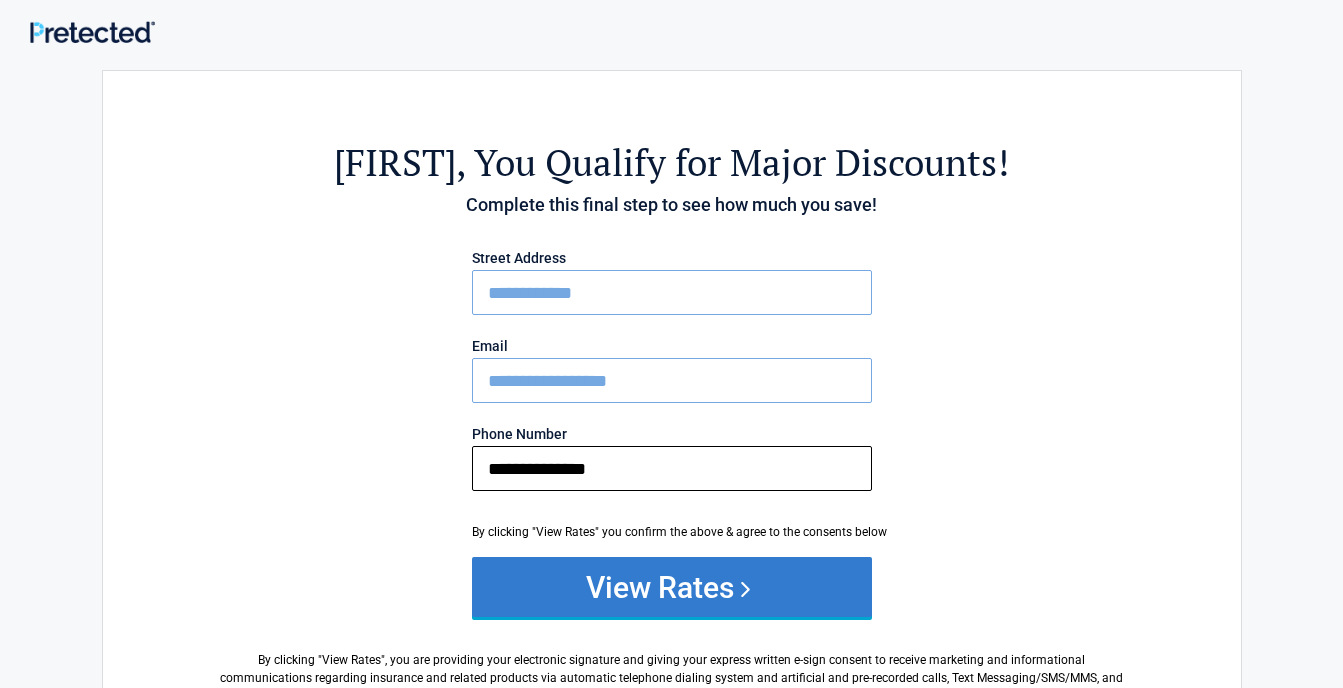 type on "**********" 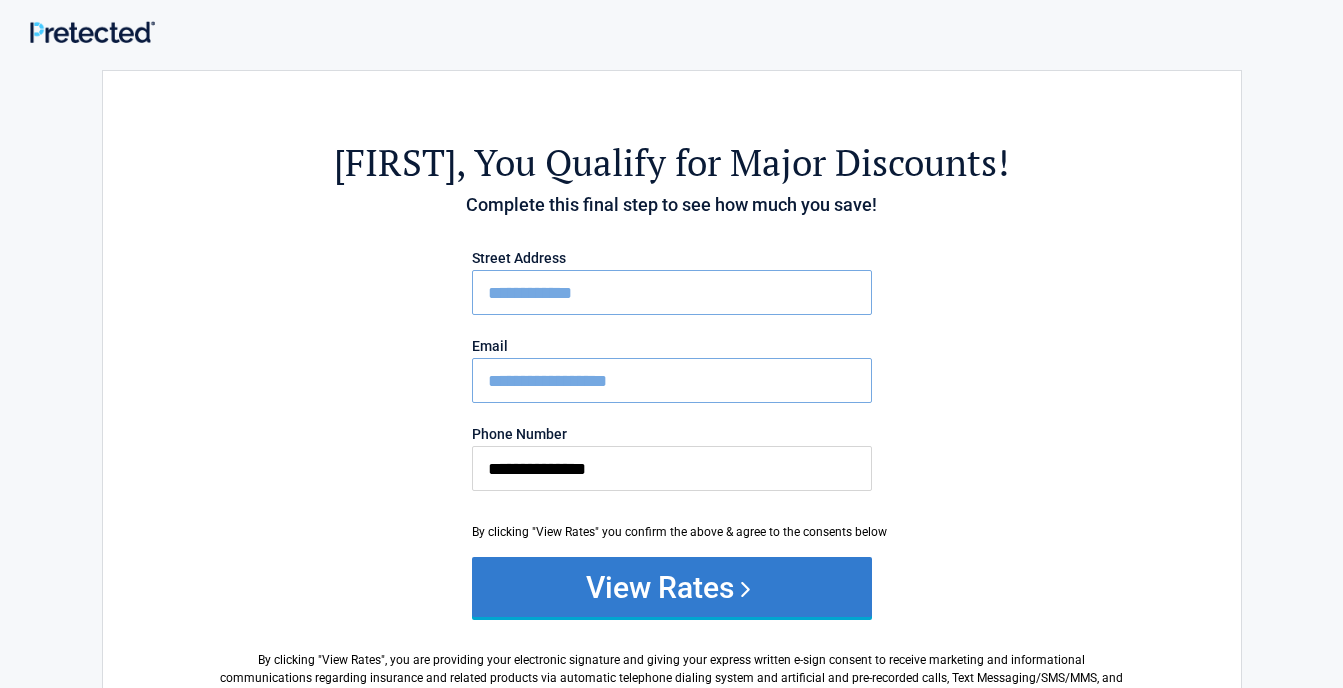 click on "View Rates" at bounding box center [672, 587] 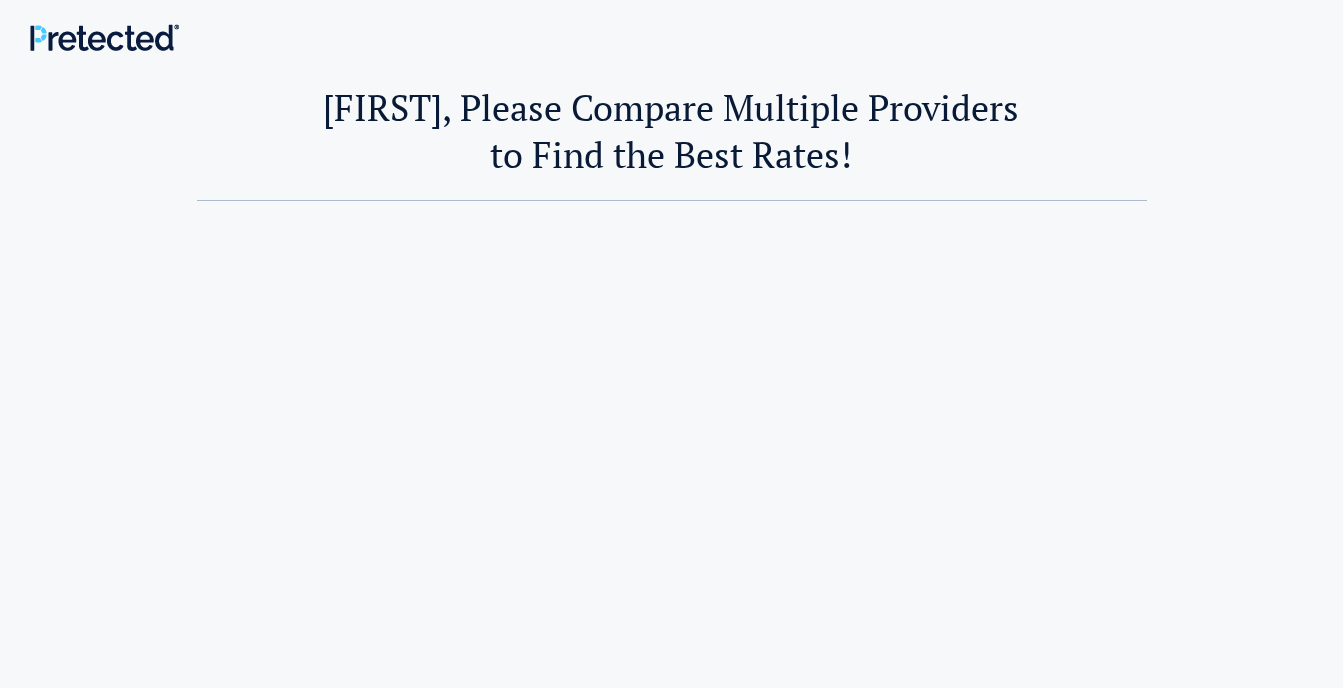 scroll, scrollTop: 0, scrollLeft: 0, axis: both 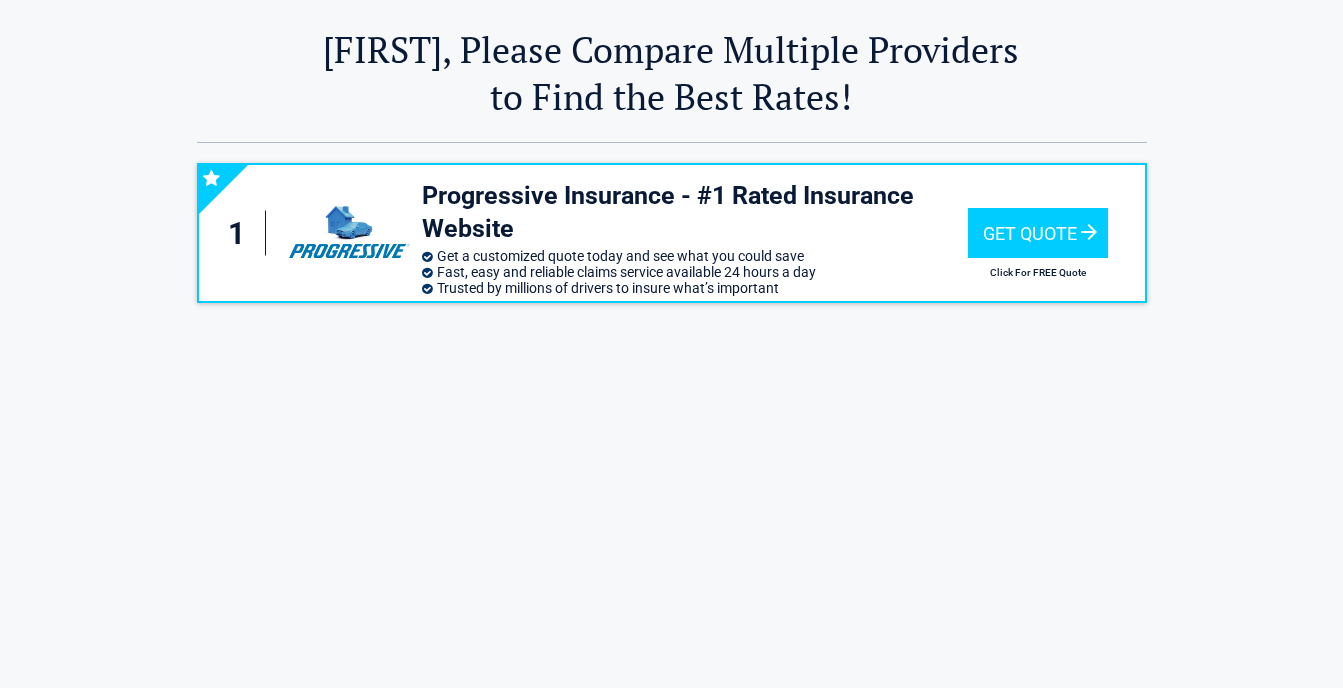 drag, startPoint x: 1340, startPoint y: 227, endPoint x: 1351, endPoint y: 243, distance: 19.416489 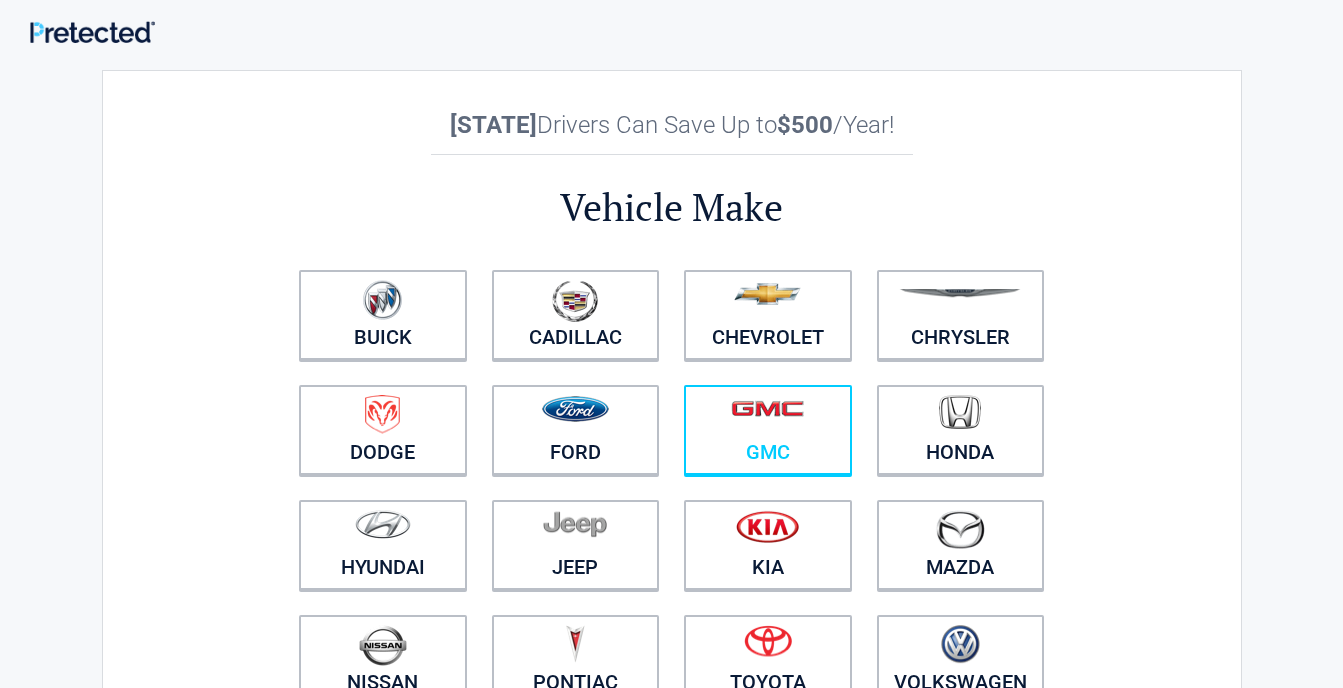 scroll, scrollTop: 0, scrollLeft: 0, axis: both 